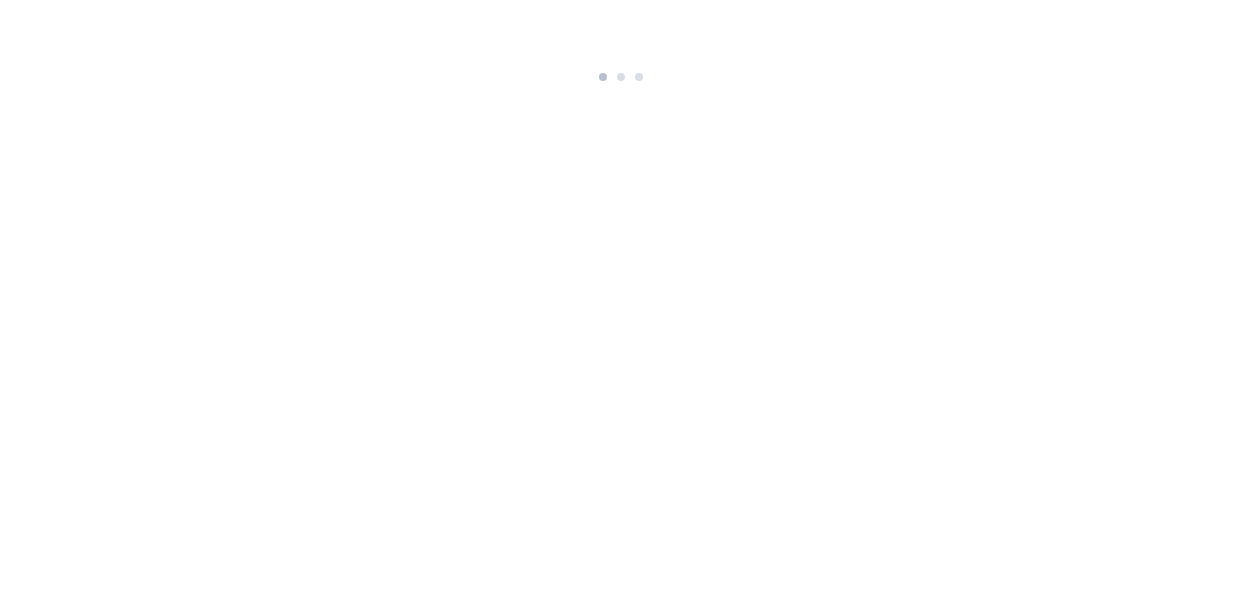 scroll, scrollTop: 0, scrollLeft: 0, axis: both 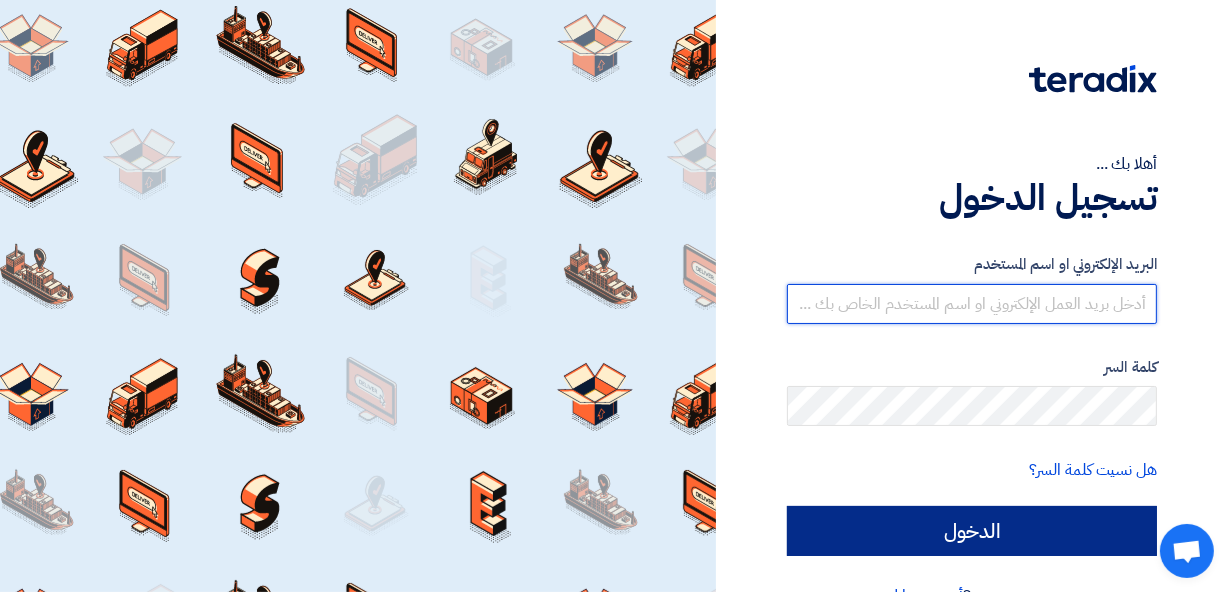 type on "[EMAIL_ADDRESS][DOMAIN_NAME]" 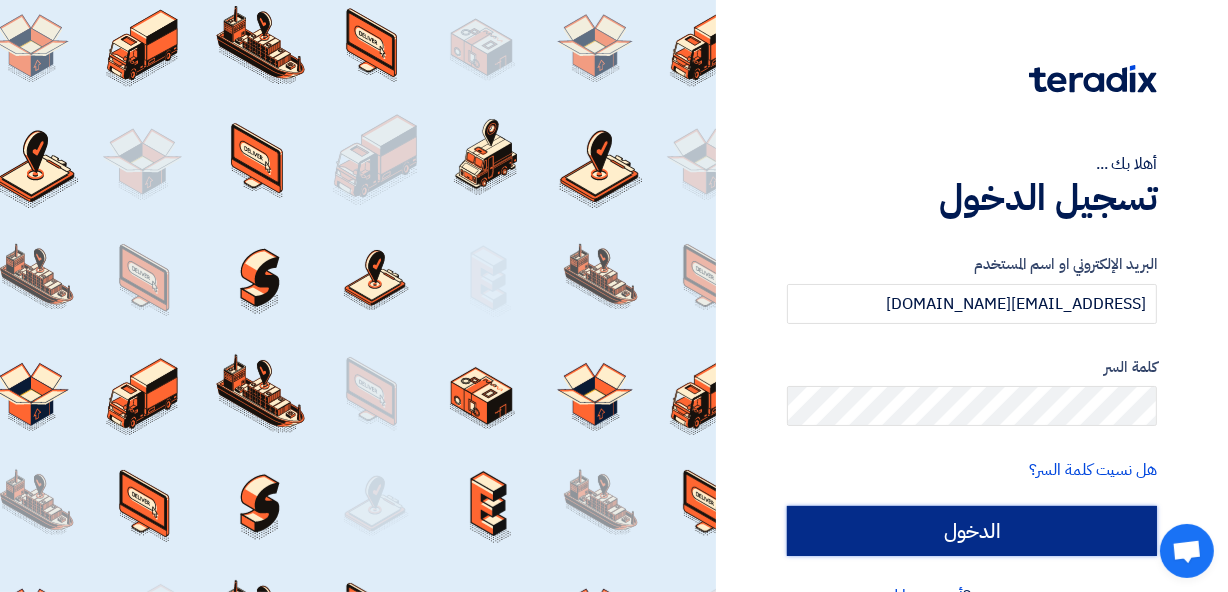 click on "الدخول" 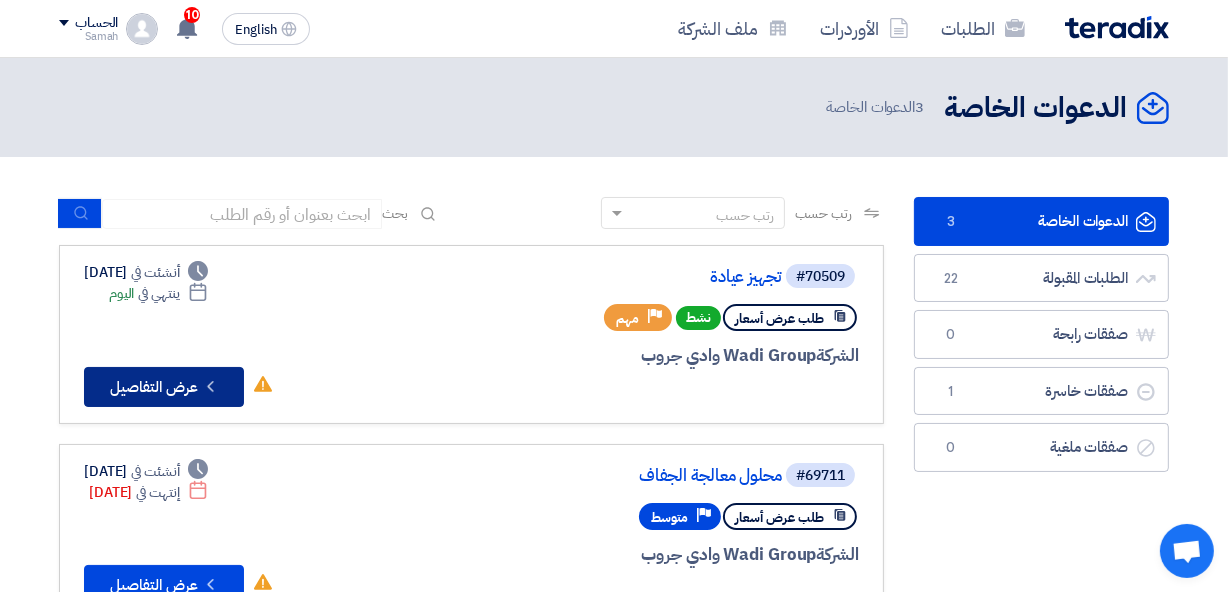 click on "Check details
عرض التفاصيل" 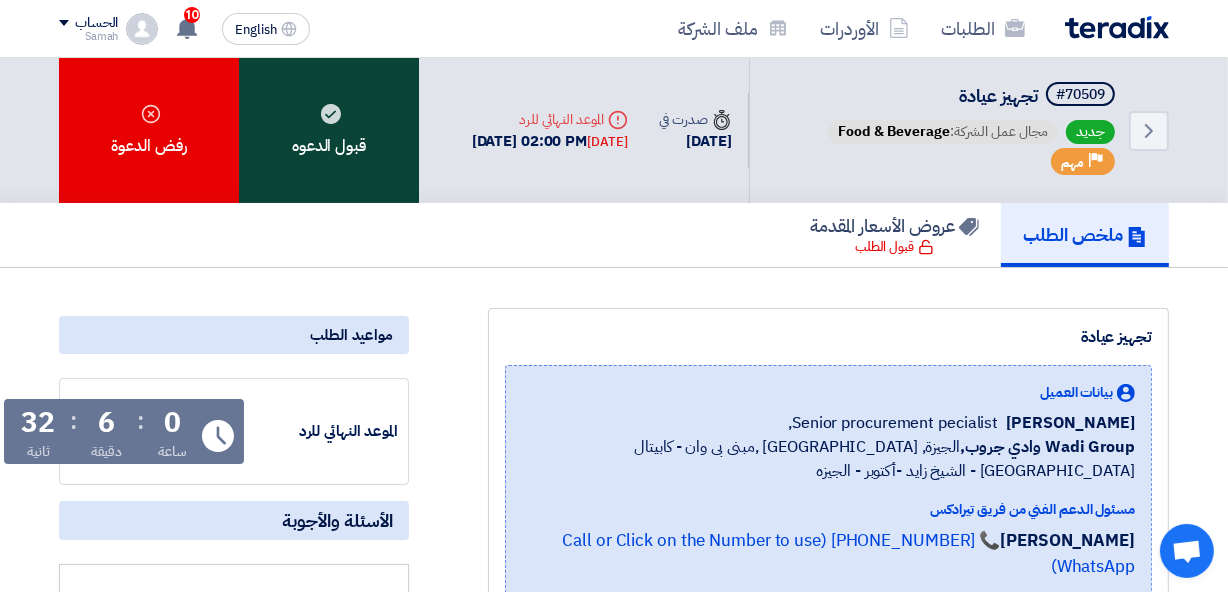 click on "قبول الدعوه" 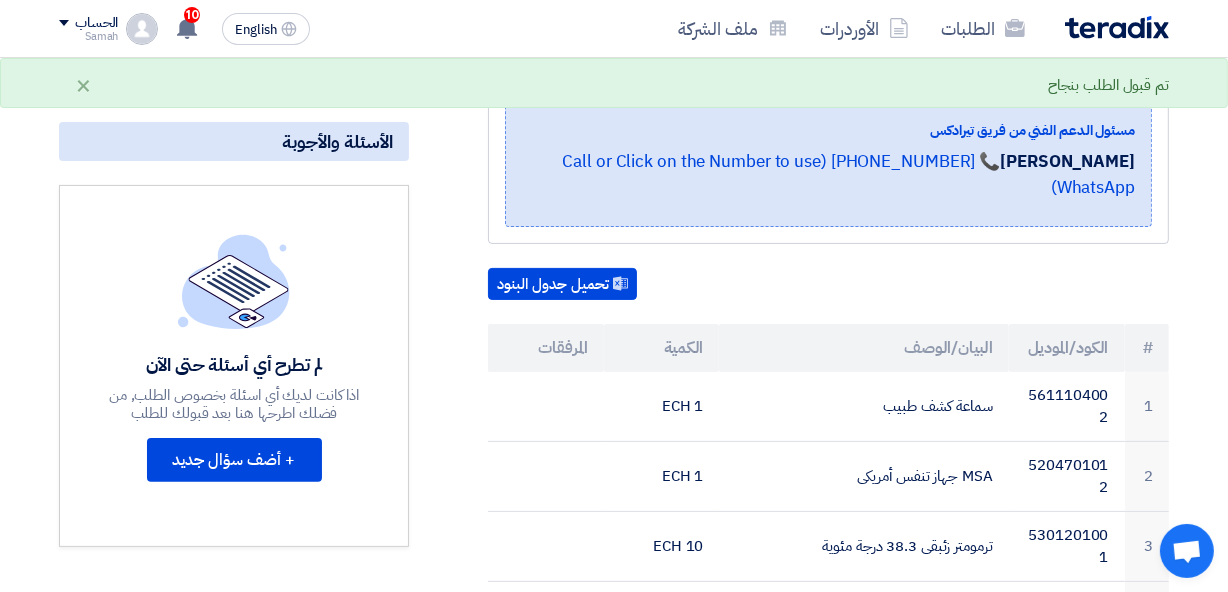 scroll, scrollTop: 0, scrollLeft: 0, axis: both 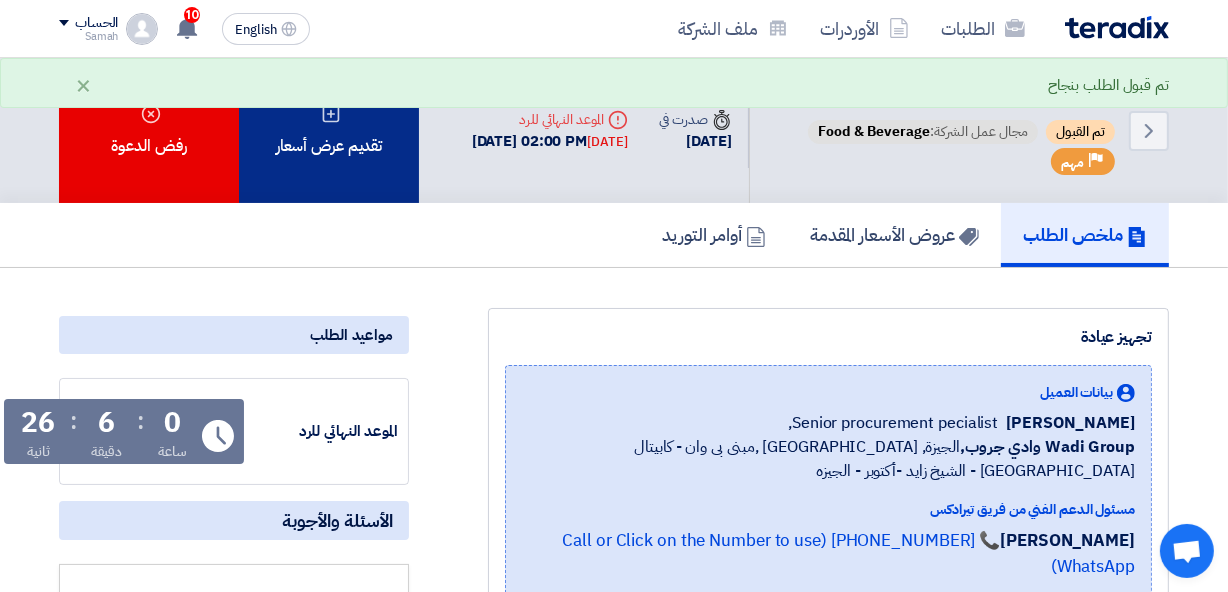 click on "تقديم عرض أسعار" 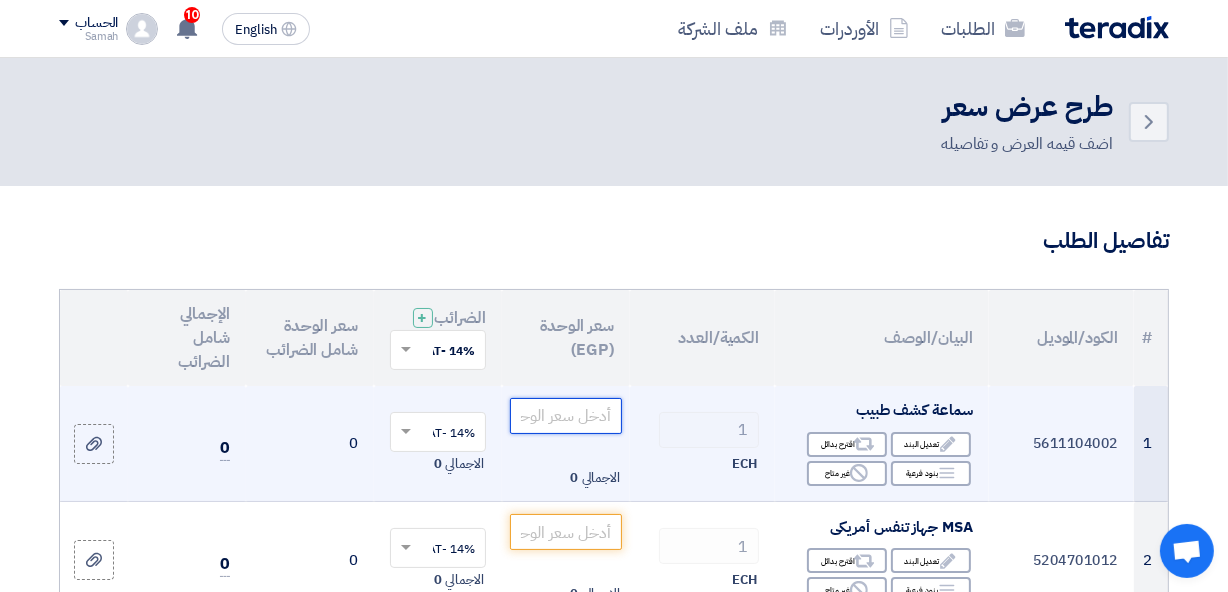 click 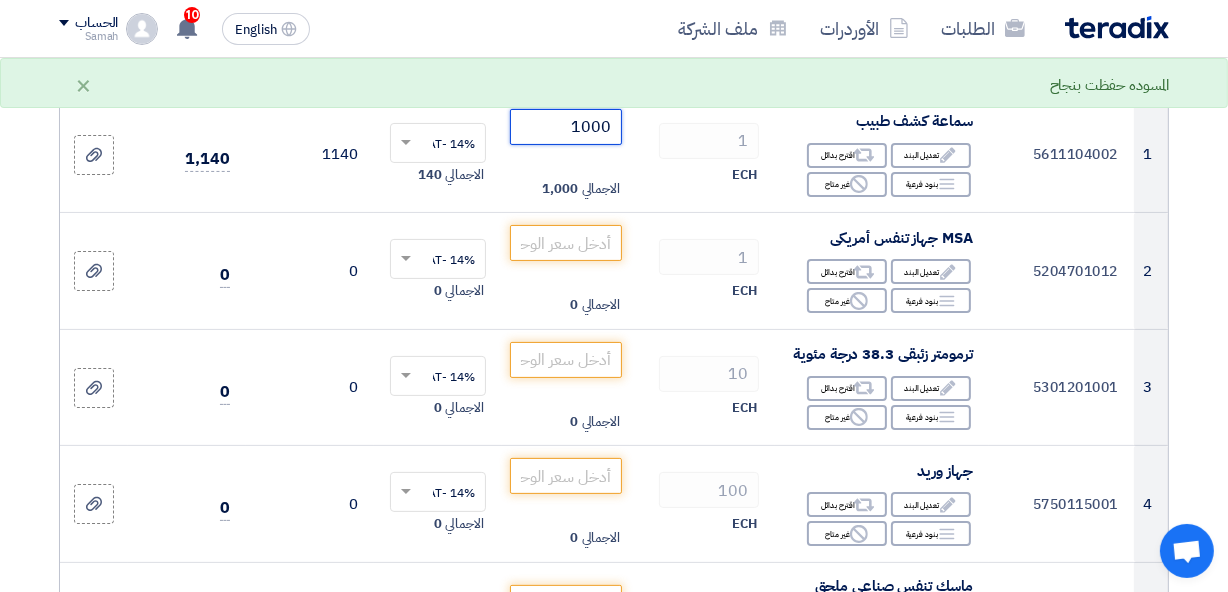 scroll, scrollTop: 283, scrollLeft: 0, axis: vertical 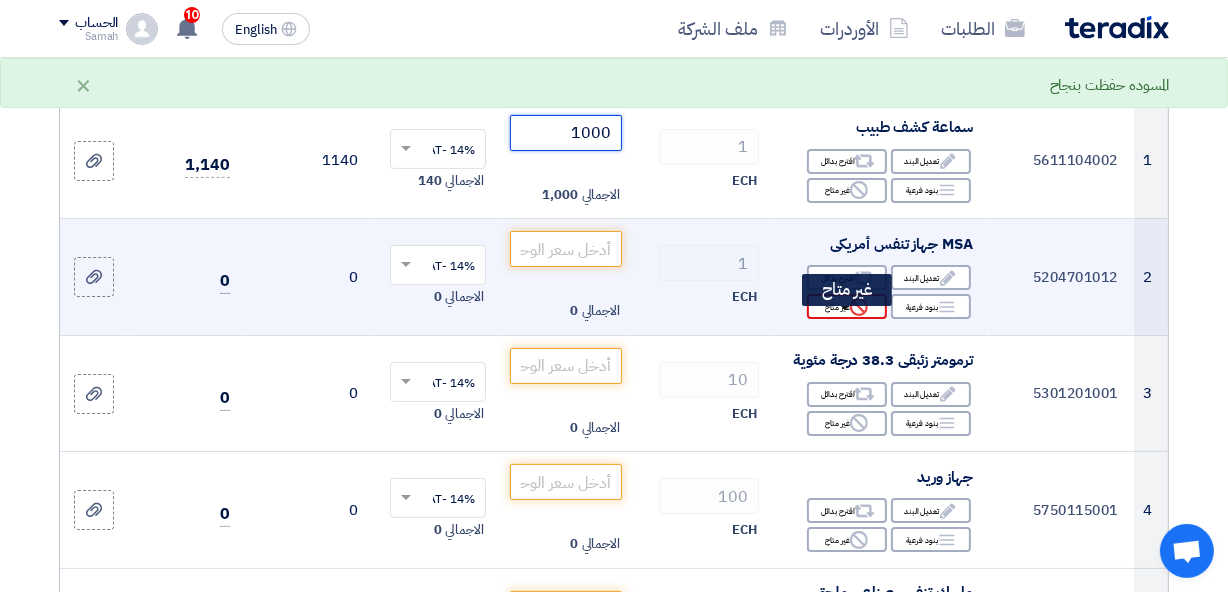 type on "1000" 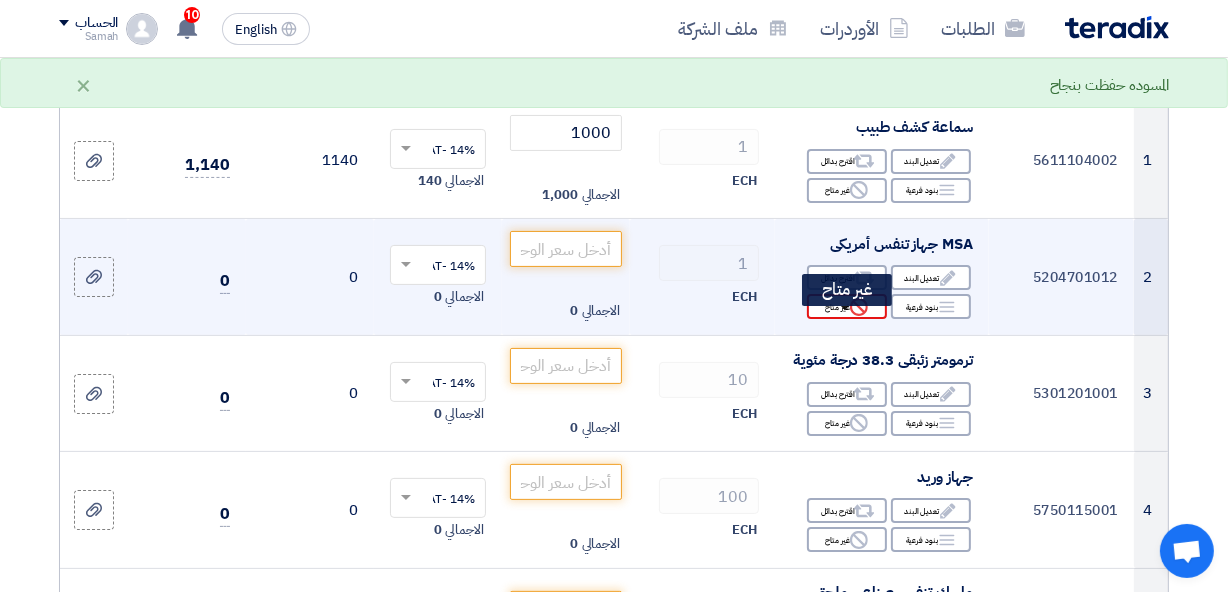 click 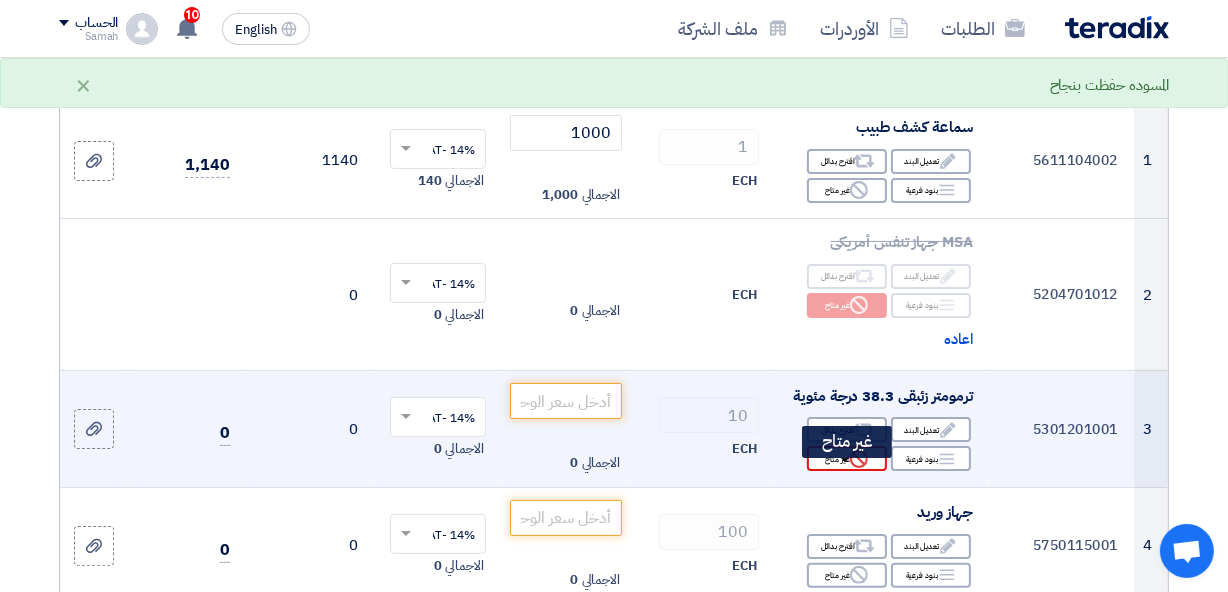 click on "Reject
غير متاح" 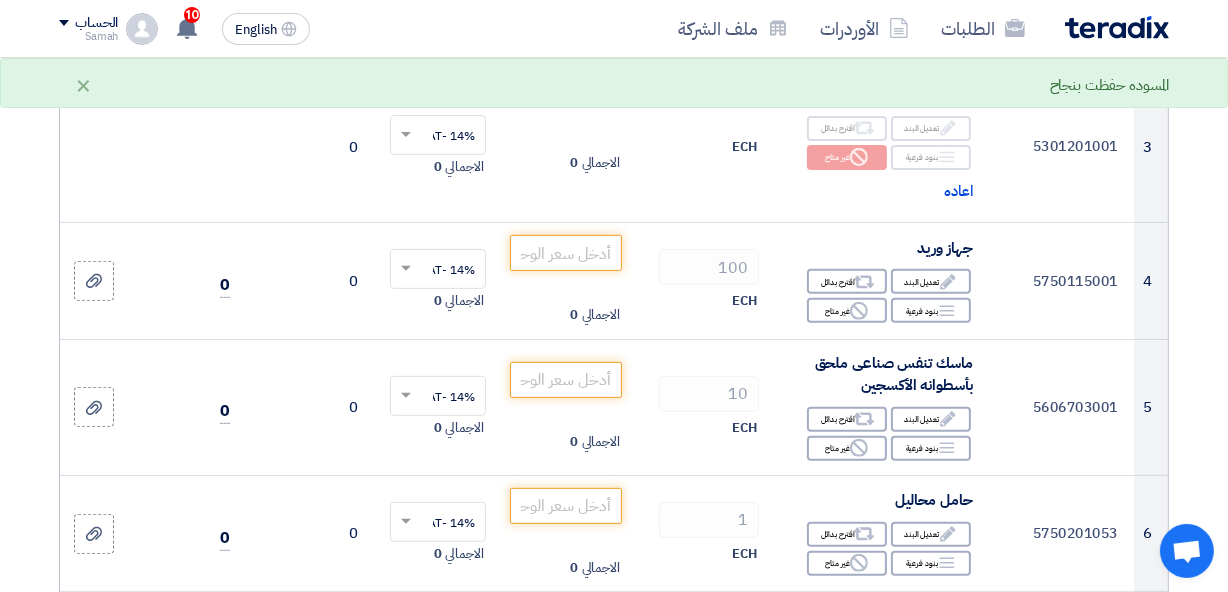scroll, scrollTop: 650, scrollLeft: 0, axis: vertical 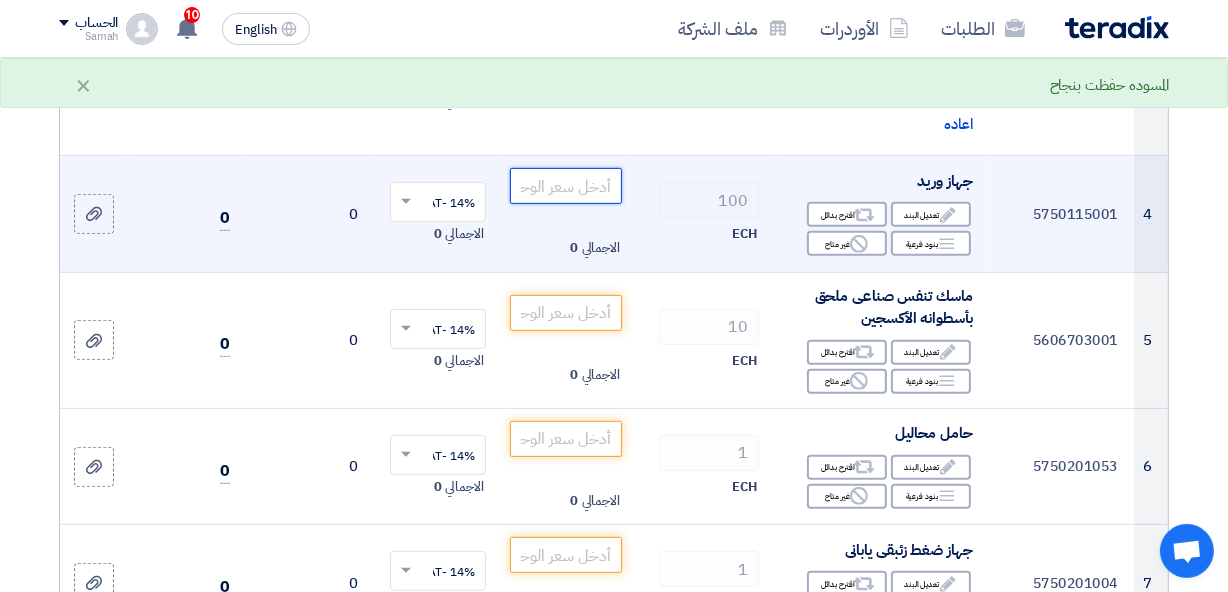 click 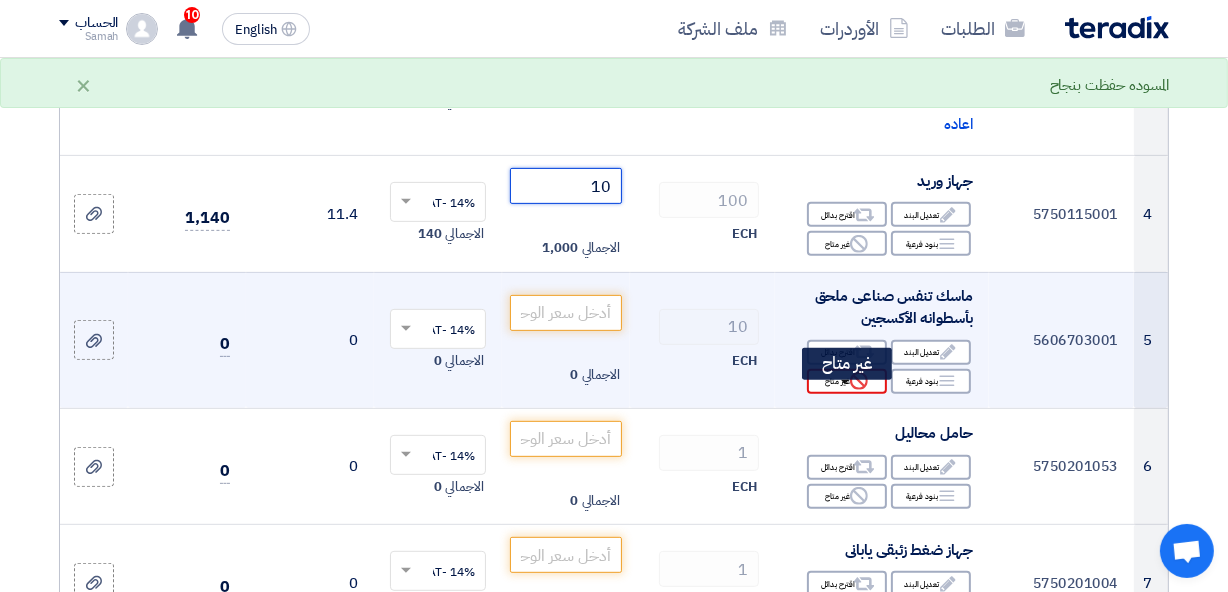 type on "10" 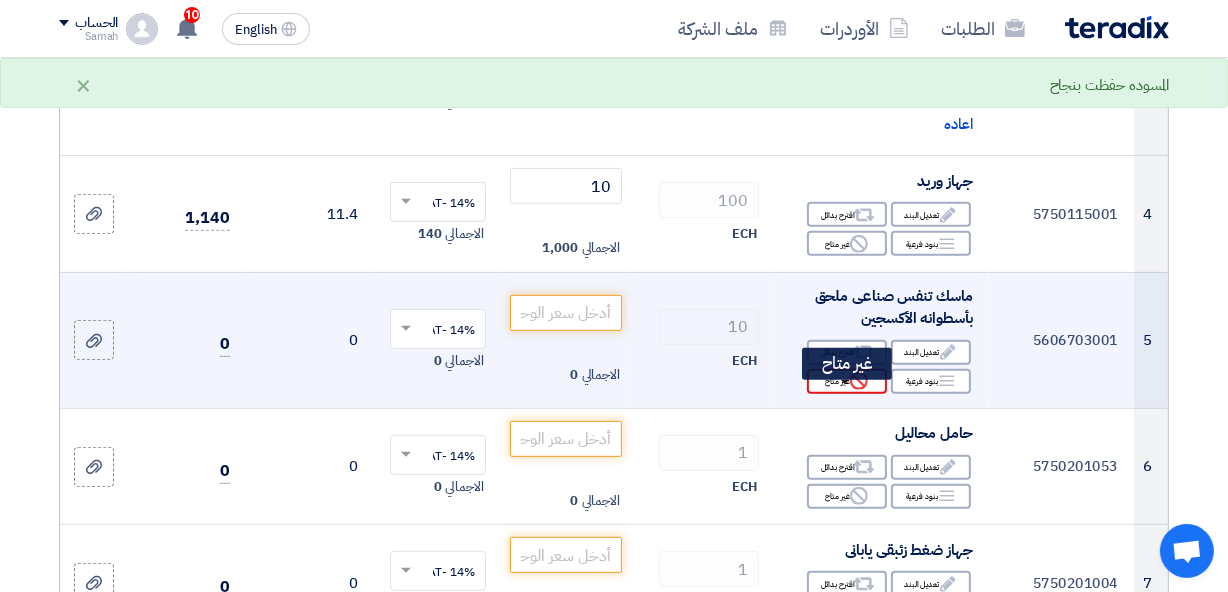 click on "Reject
غير متاح" 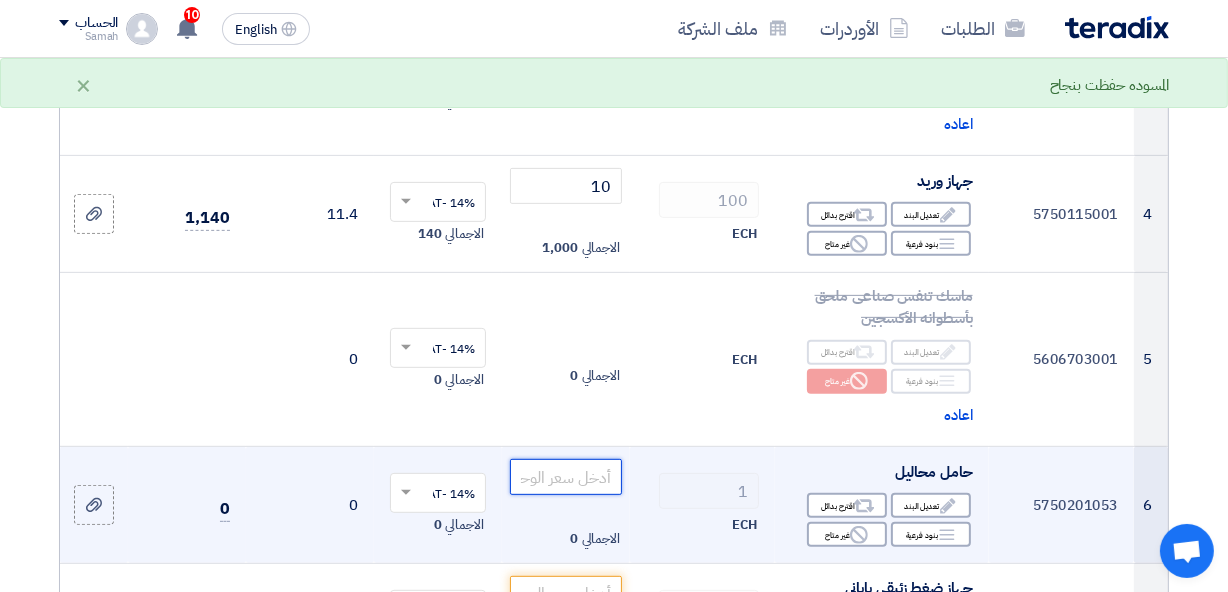 click 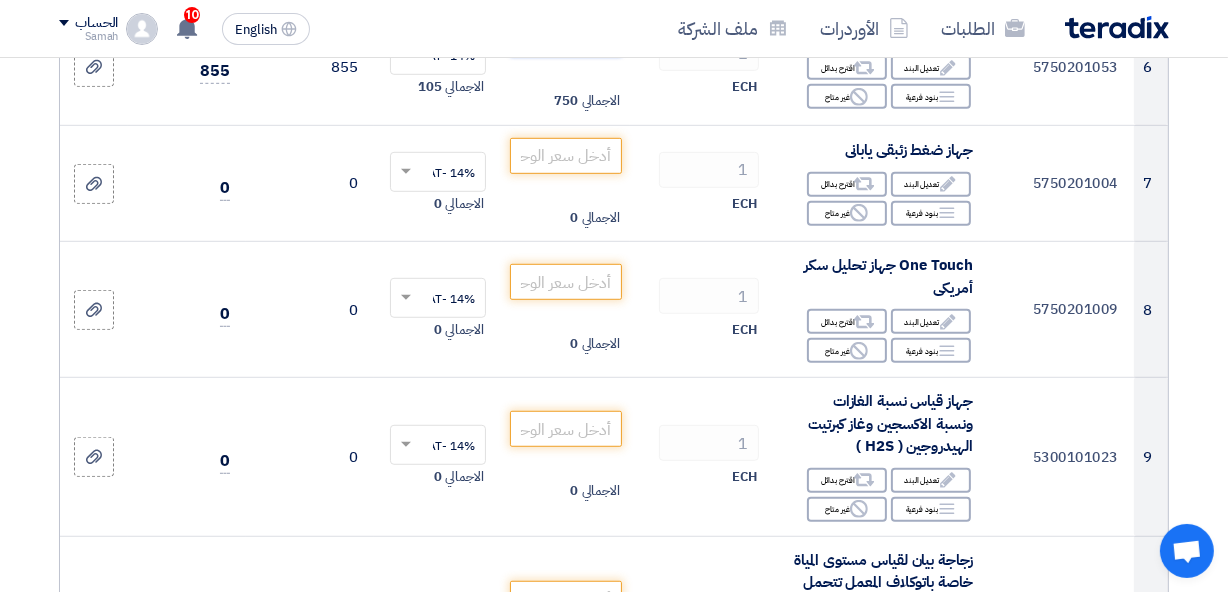 scroll, scrollTop: 1139, scrollLeft: 0, axis: vertical 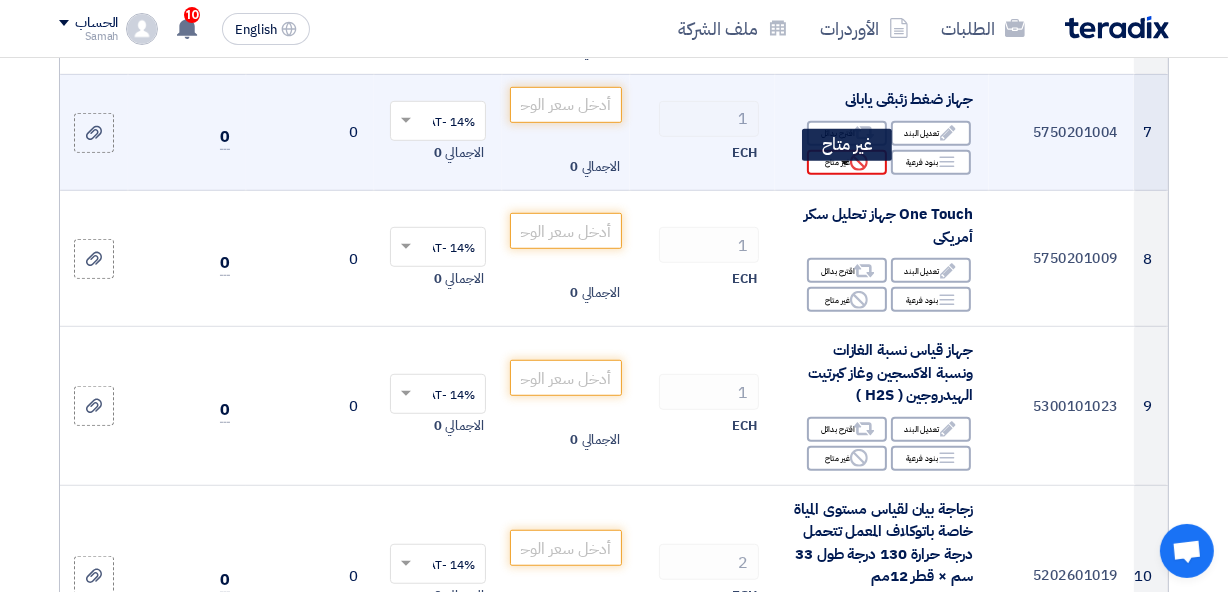 type on "750" 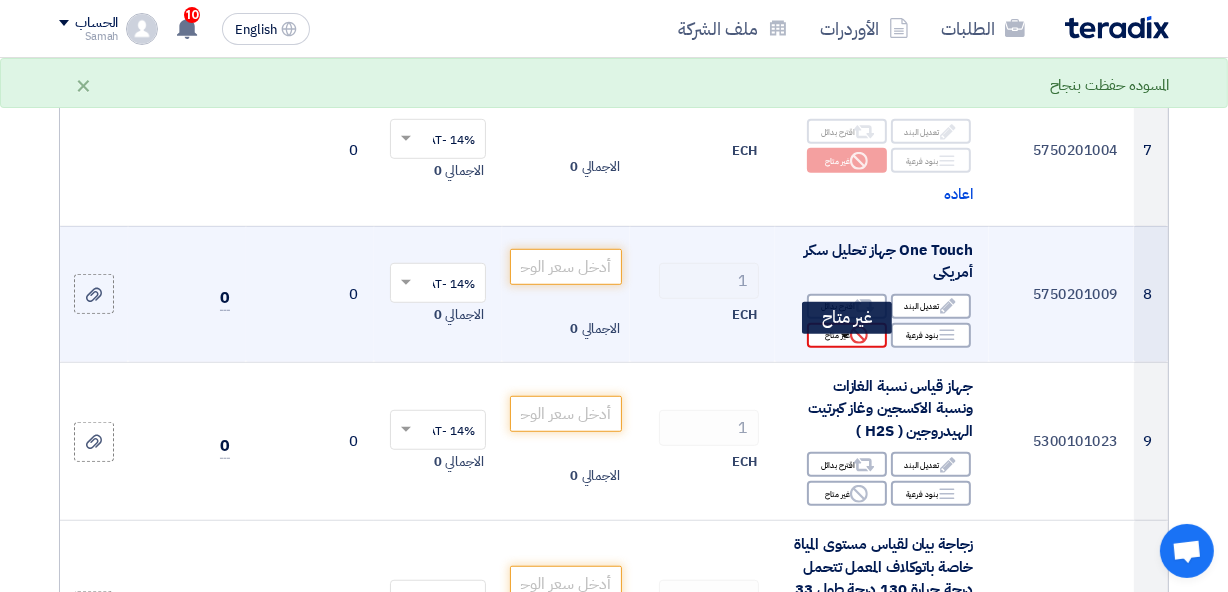 click on "Reject
غير متاح" 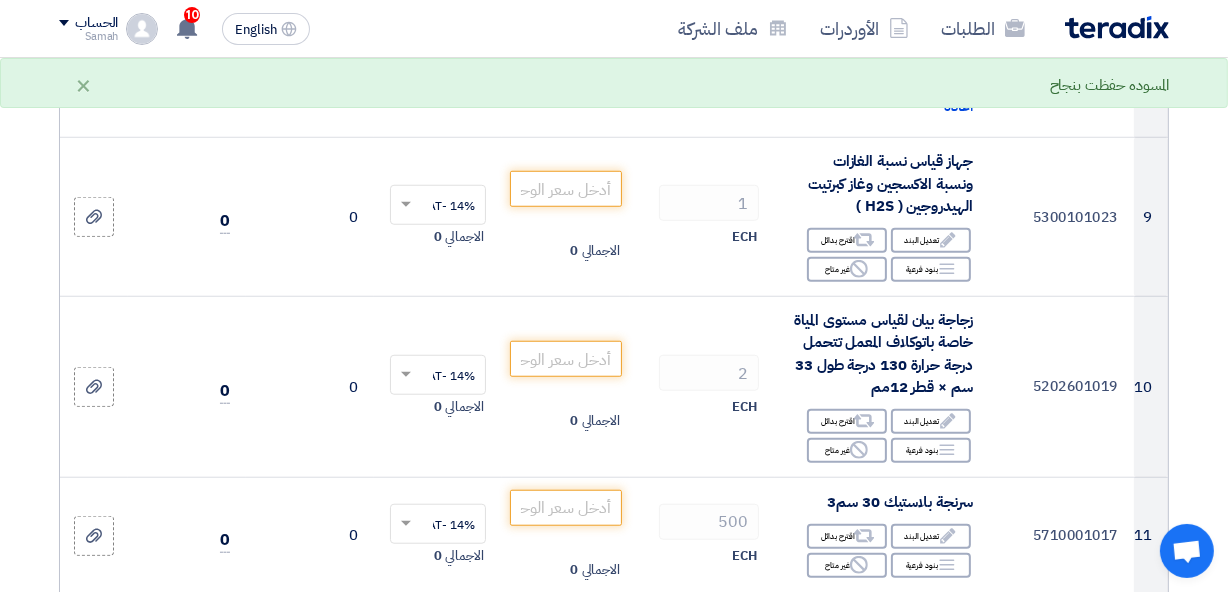 scroll, scrollTop: 1471, scrollLeft: 0, axis: vertical 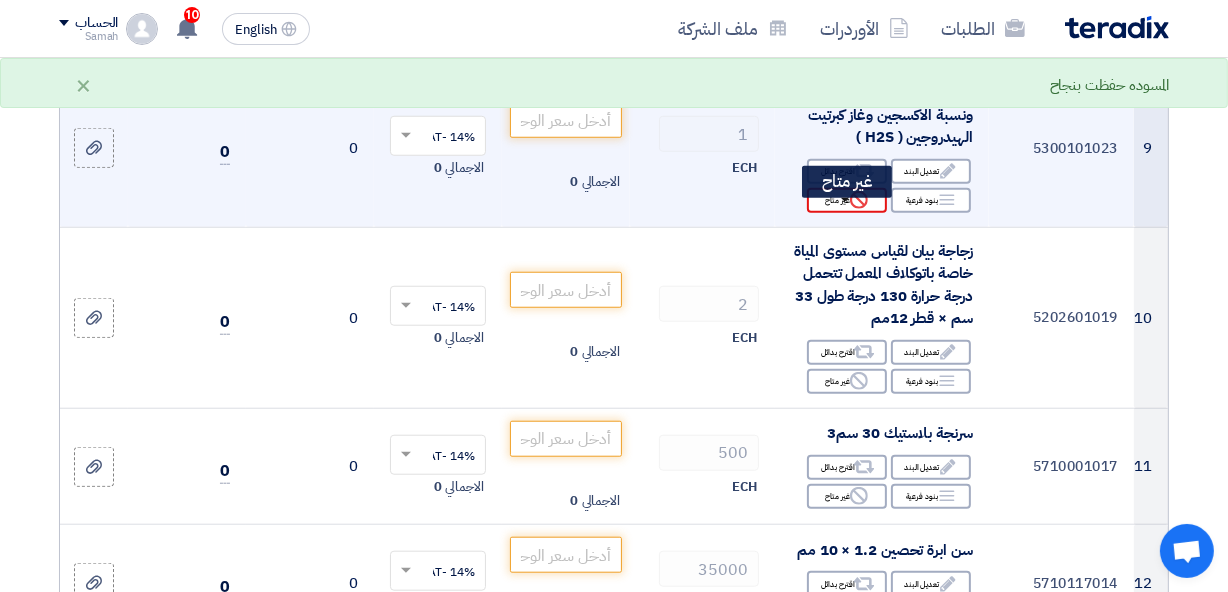 click on "Reject
غير متاح" 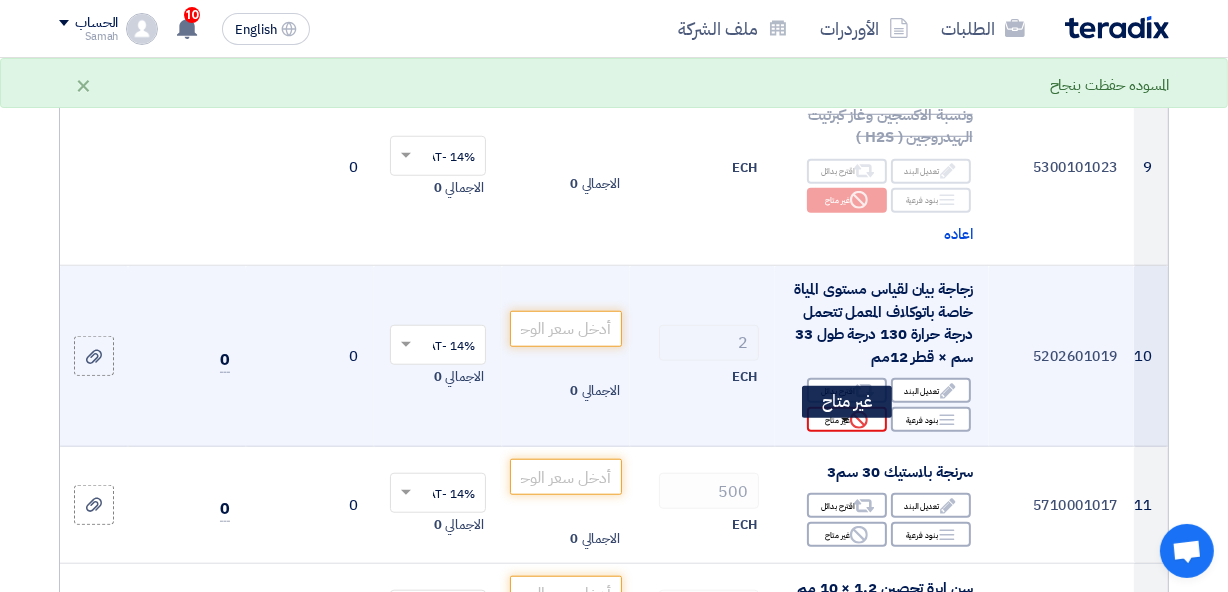 click on "Reject
غير متاح" 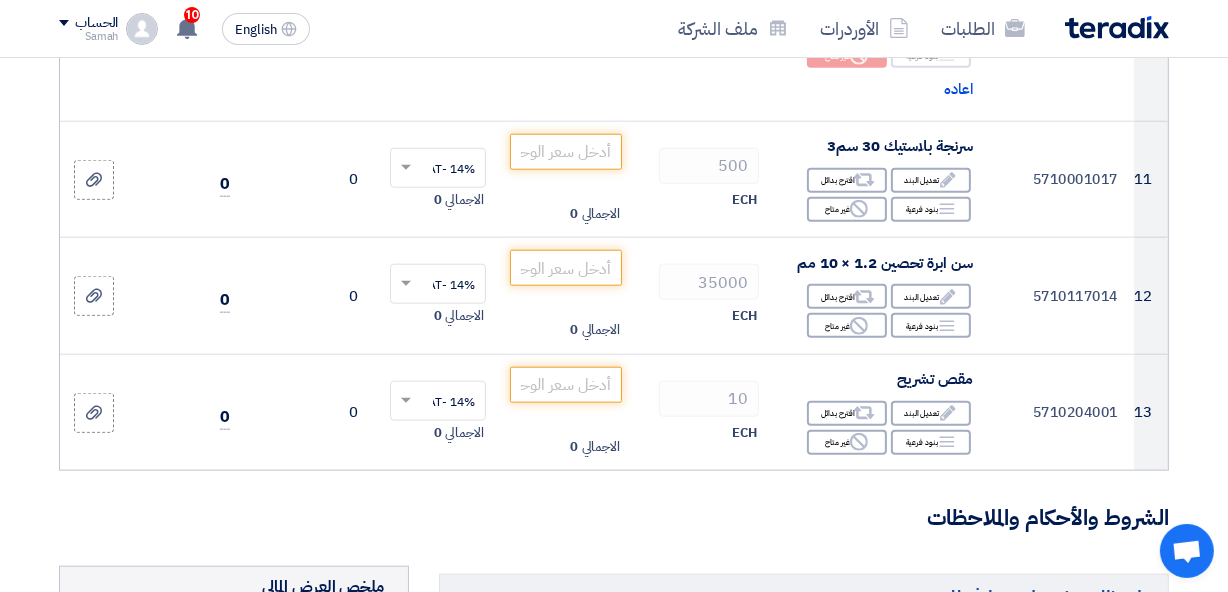 scroll, scrollTop: 1830, scrollLeft: 0, axis: vertical 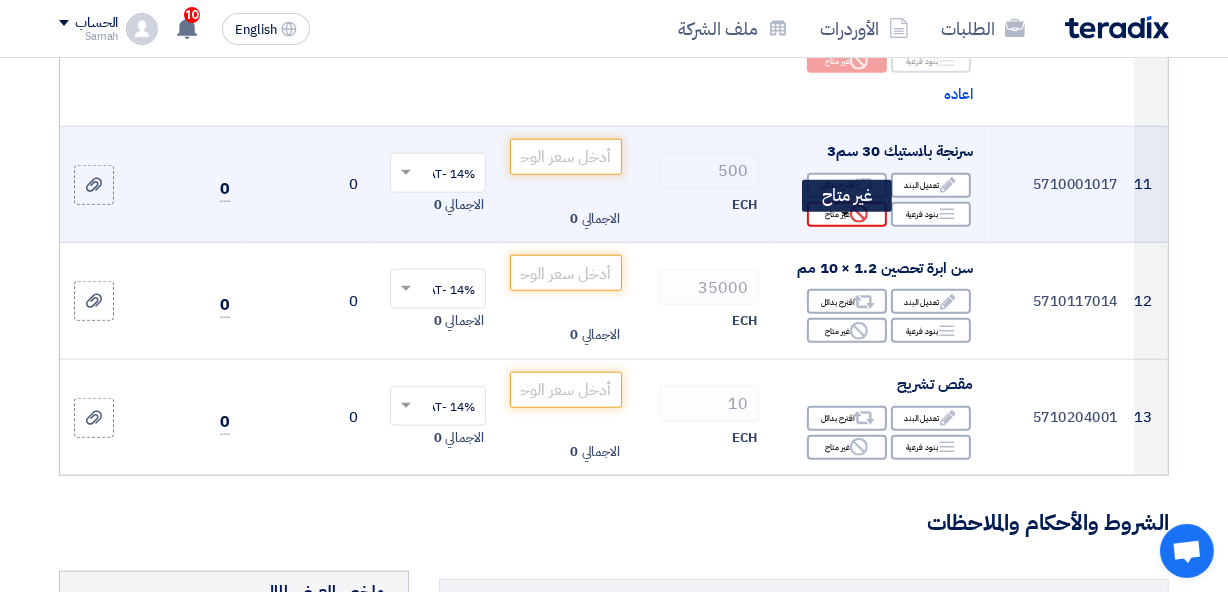 click 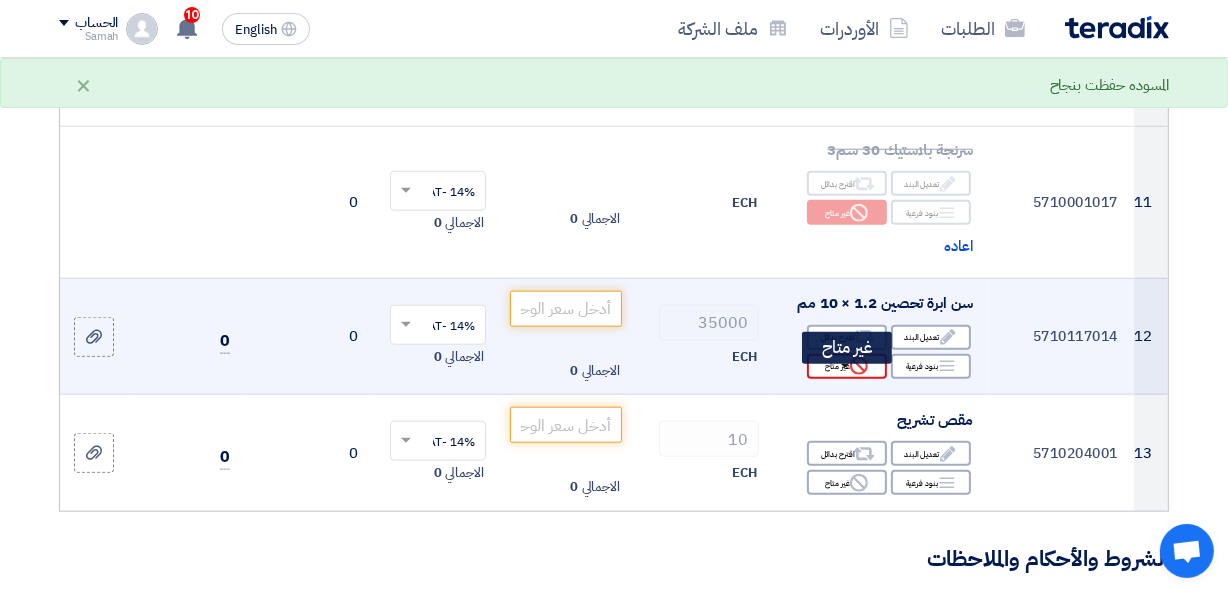 click on "Reject
غير متاح" 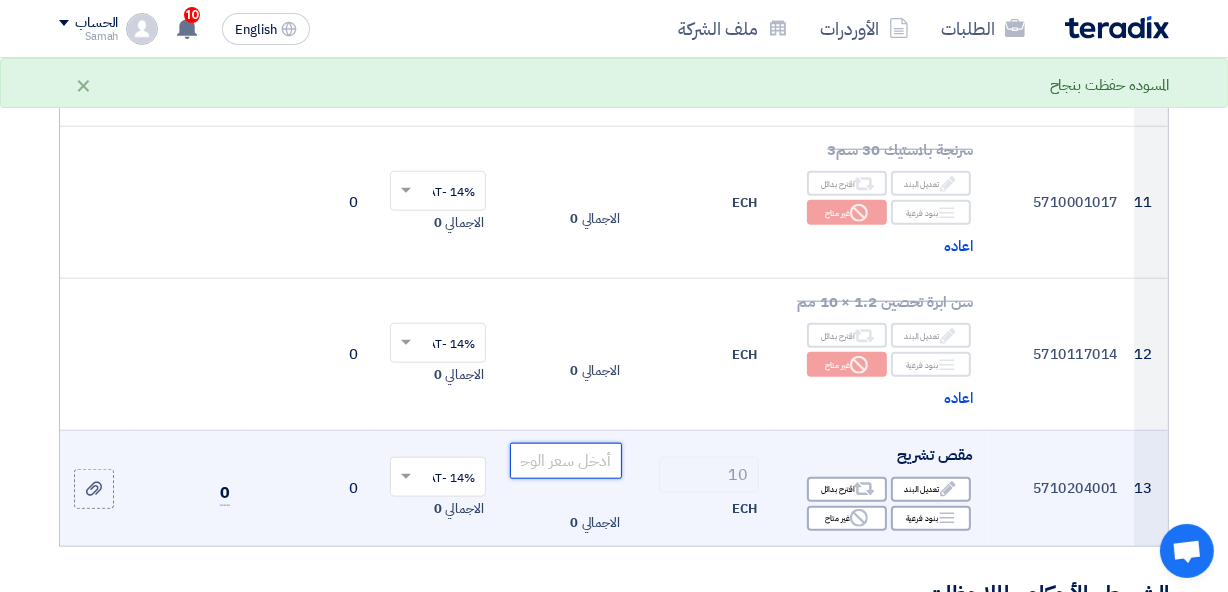 click 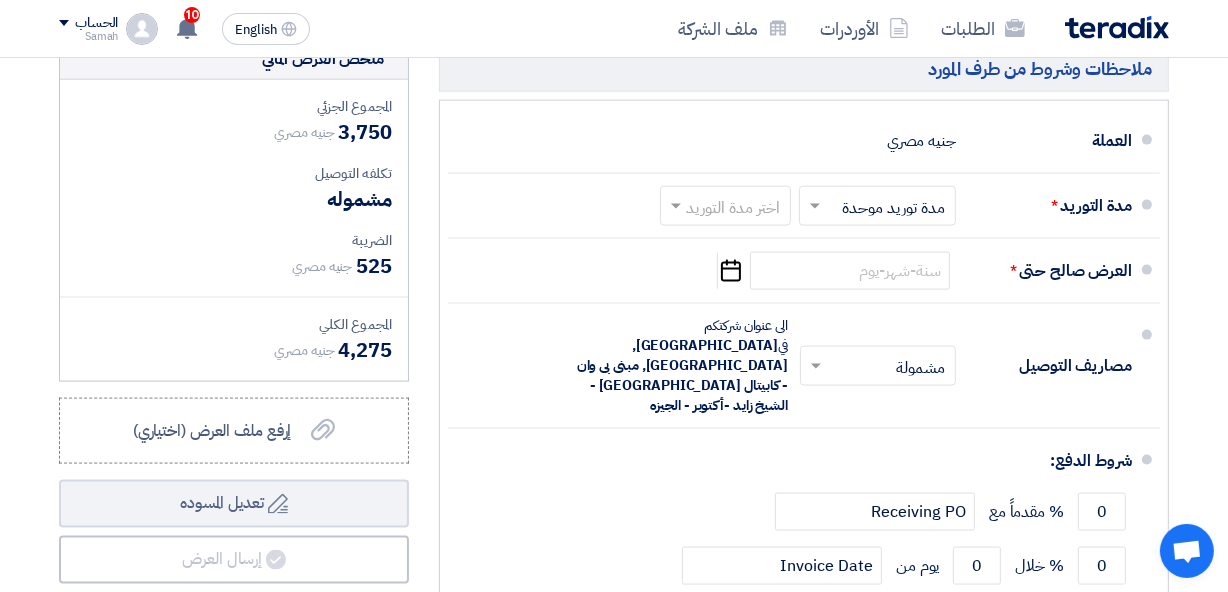 scroll, scrollTop: 2446, scrollLeft: 0, axis: vertical 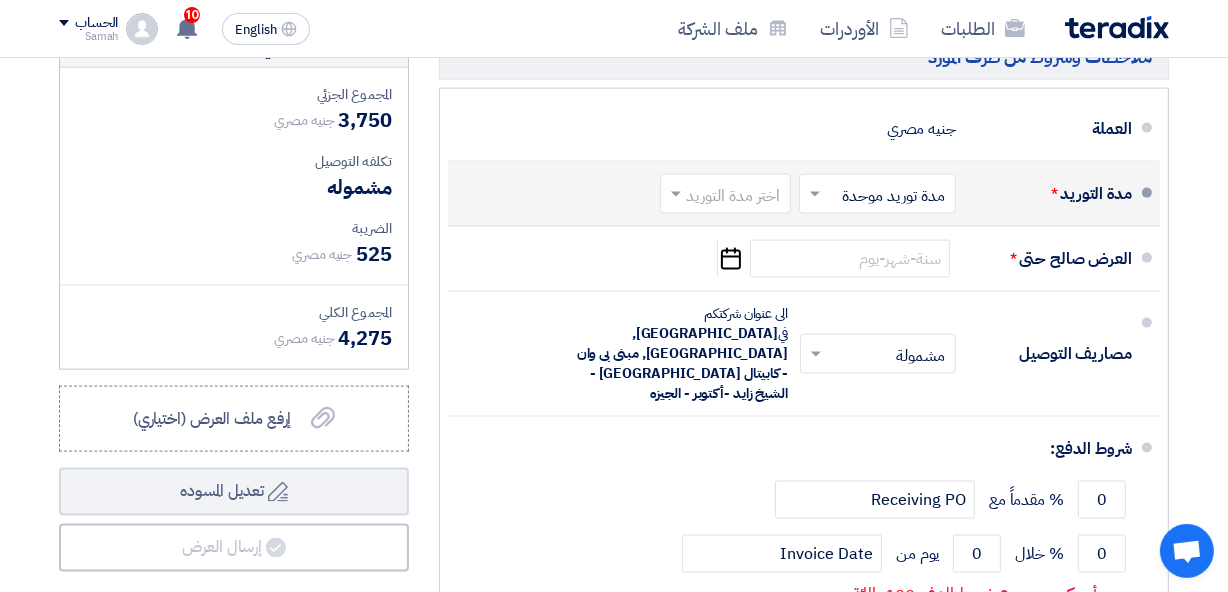 type on "100" 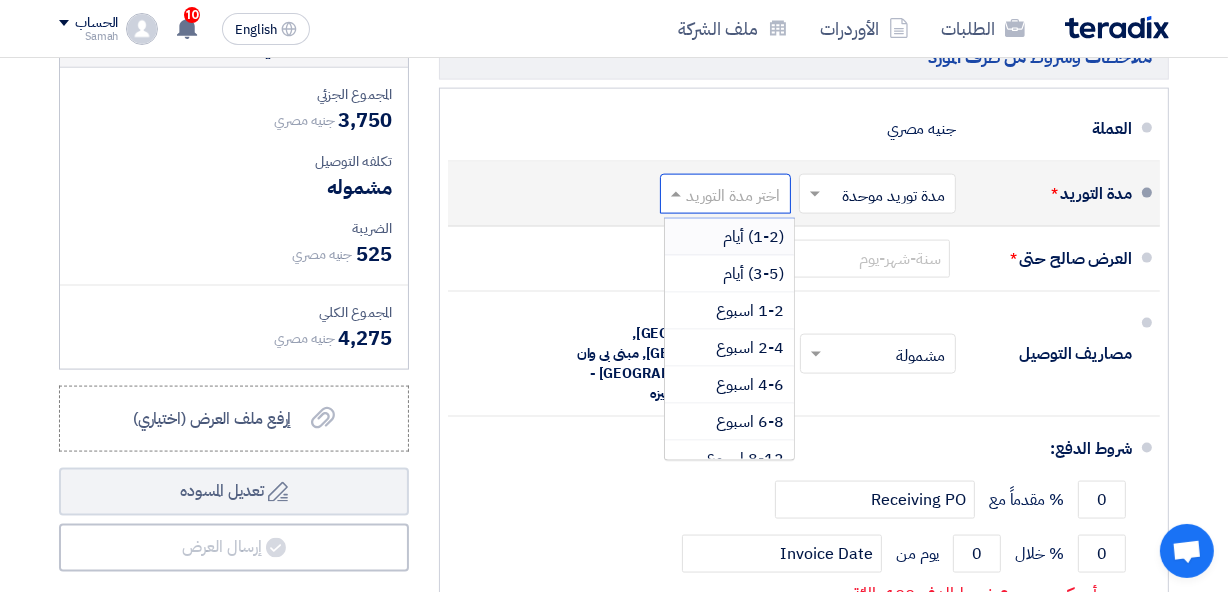 click 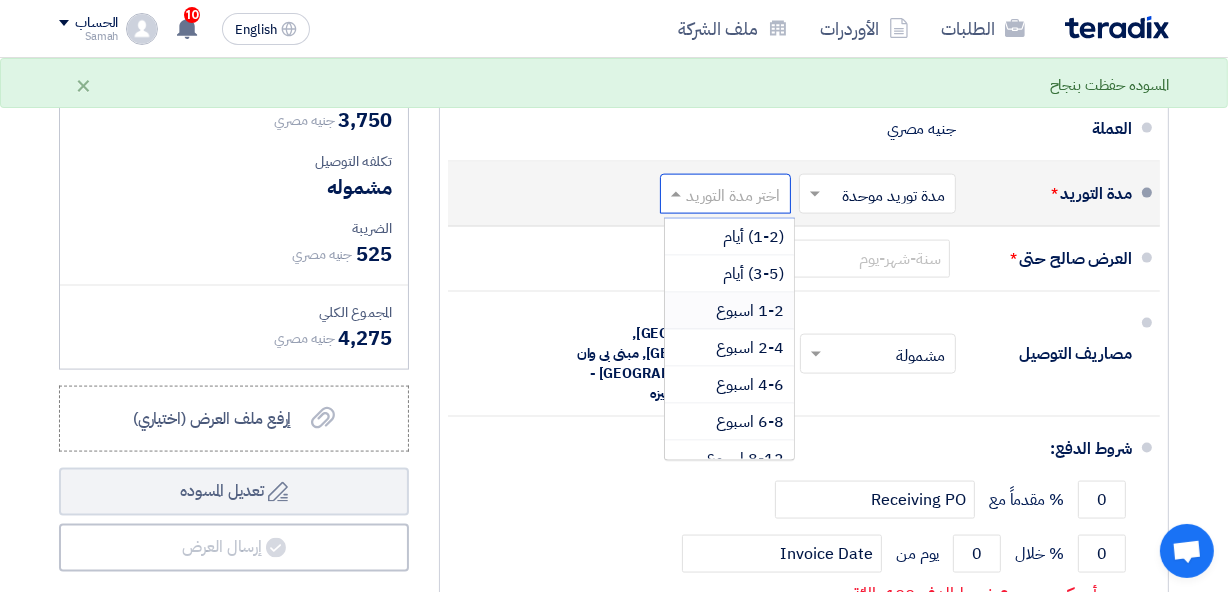 click on "1-2 اسبوع" at bounding box center (729, 311) 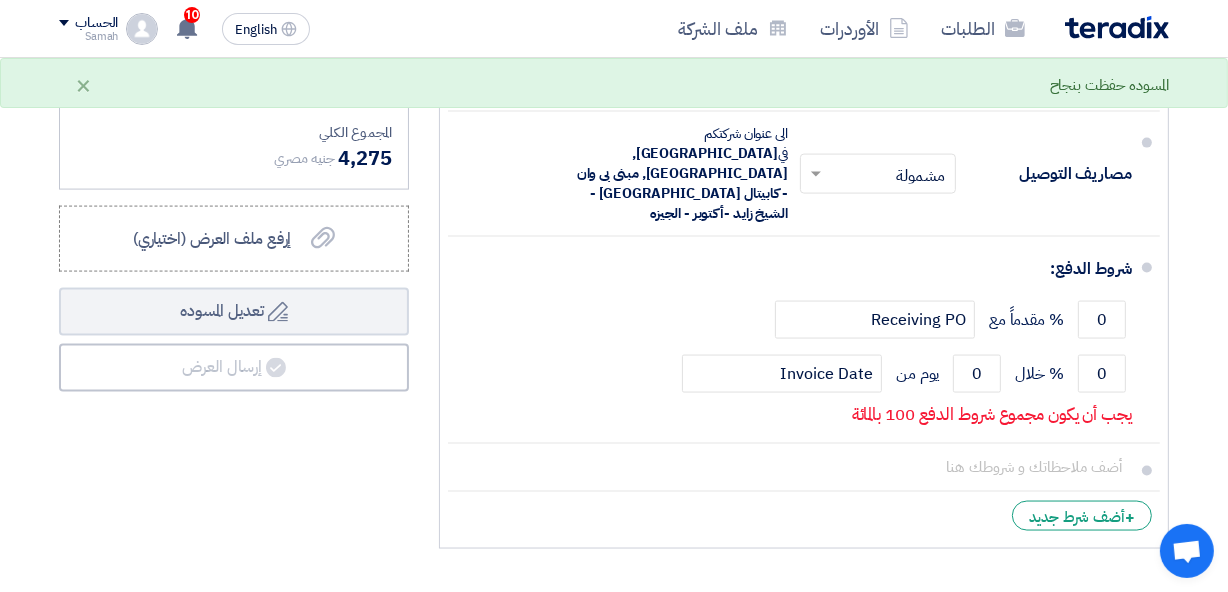 scroll, scrollTop: 2673, scrollLeft: 0, axis: vertical 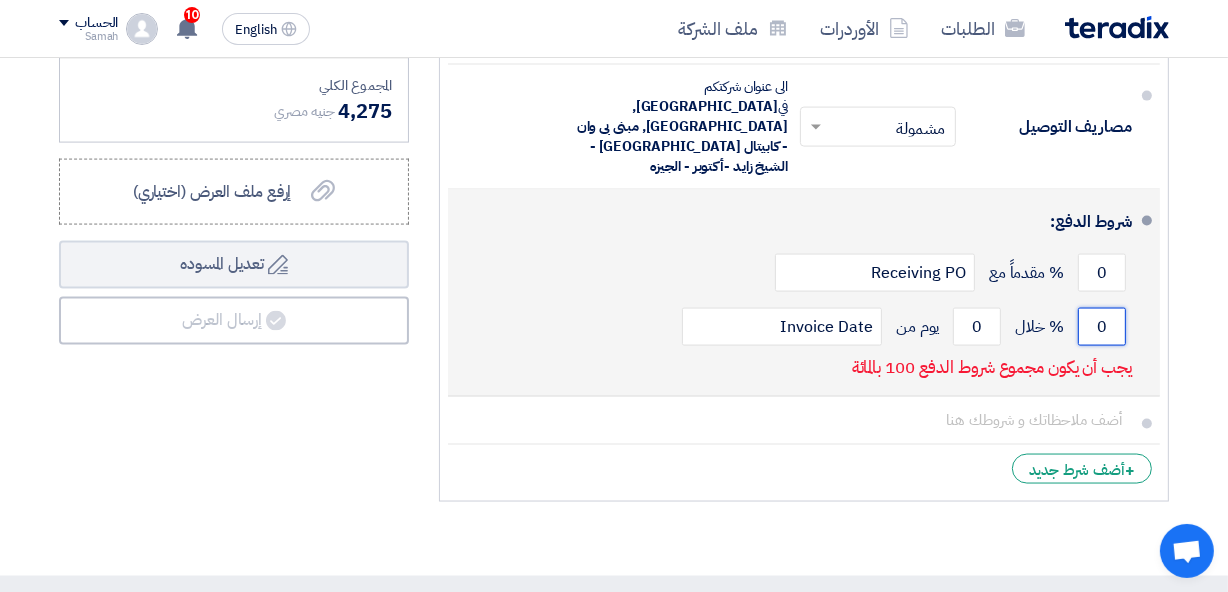 drag, startPoint x: 1100, startPoint y: 301, endPoint x: 1069, endPoint y: 306, distance: 31.400637 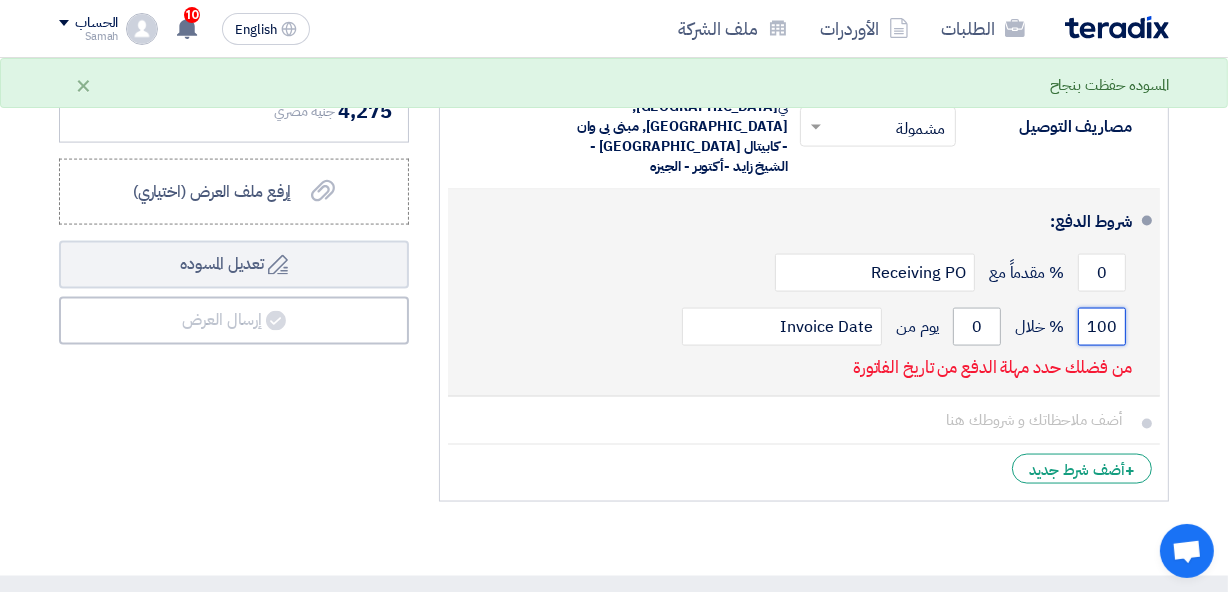 type on "100" 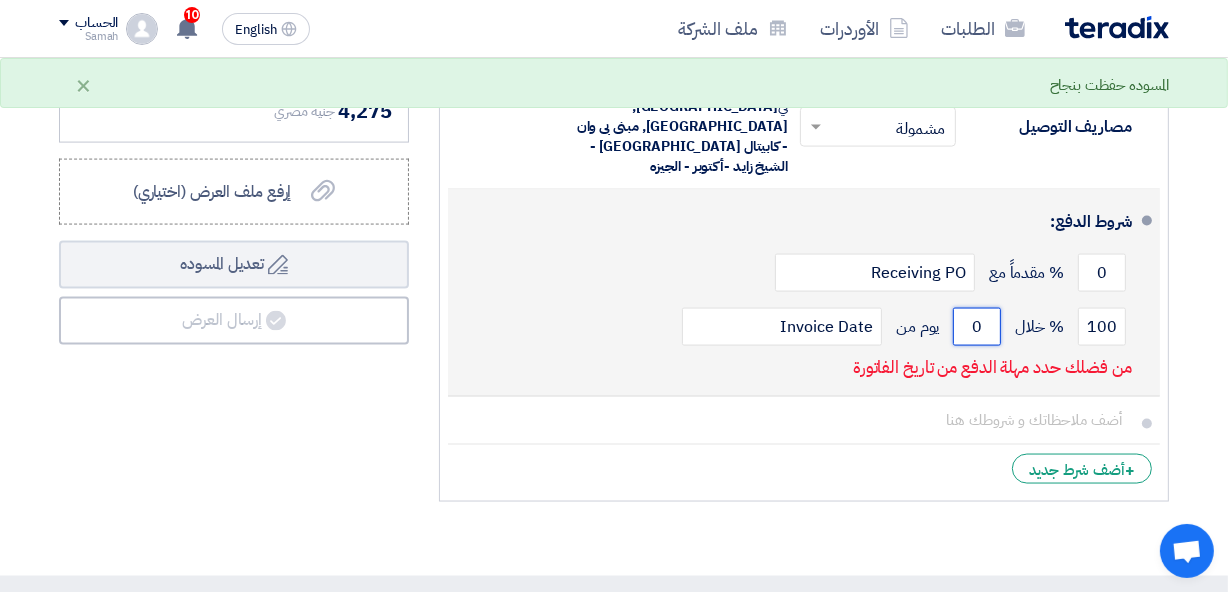 drag, startPoint x: 990, startPoint y: 300, endPoint x: 961, endPoint y: 308, distance: 30.083218 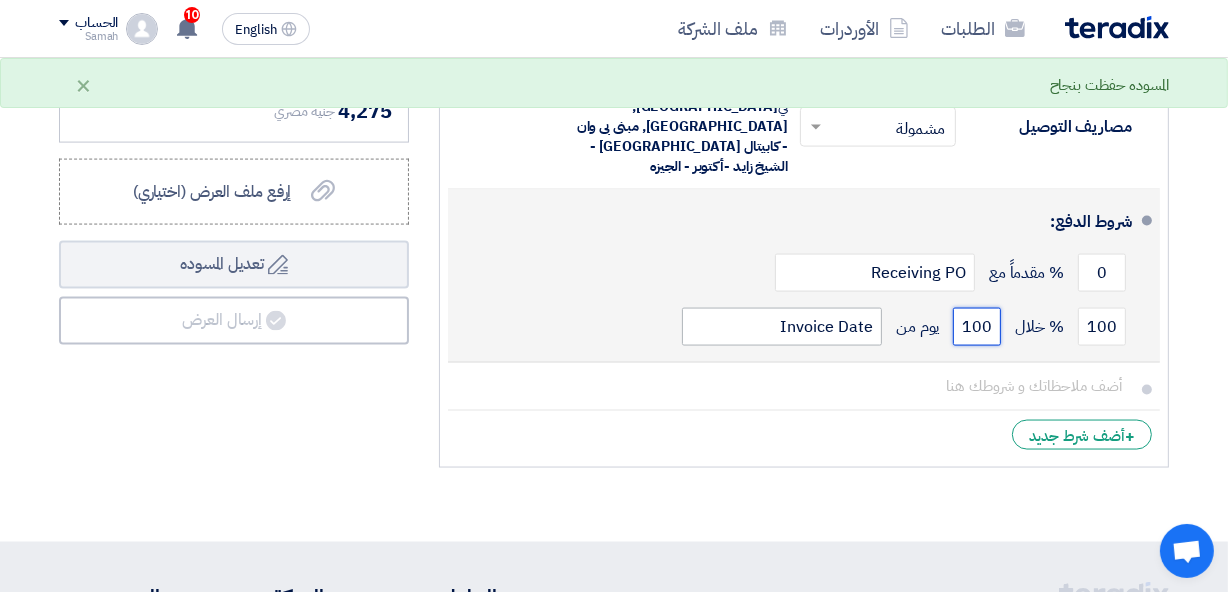 type on "100" 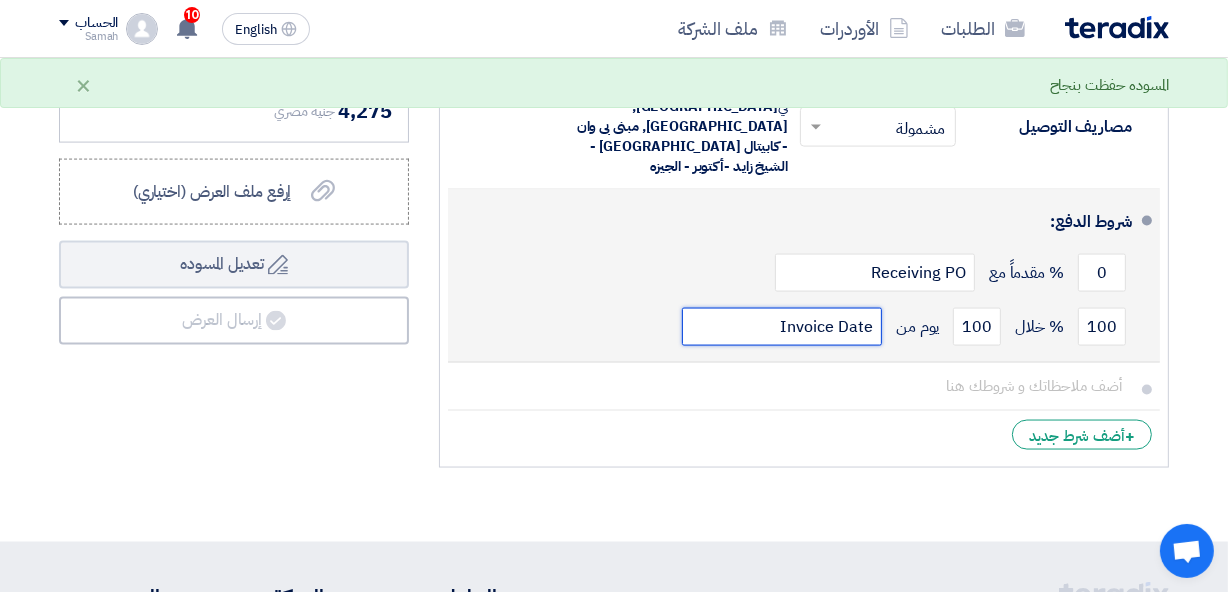 drag, startPoint x: 870, startPoint y: 300, endPoint x: 764, endPoint y: 313, distance: 106.7942 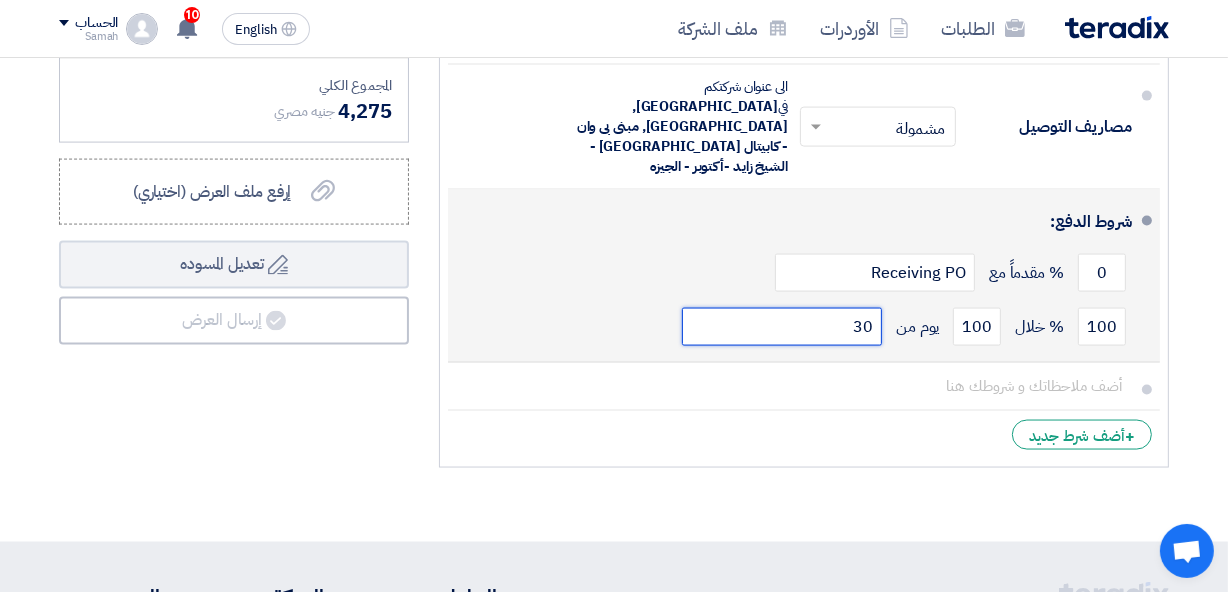 type on "30 يوم" 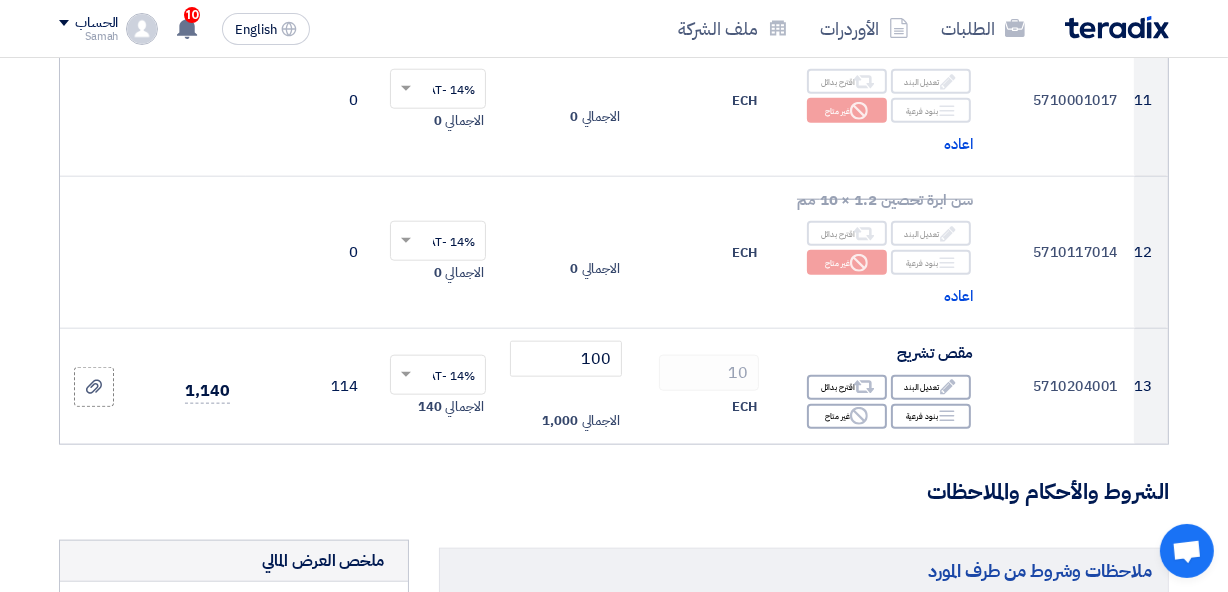 scroll, scrollTop: 2673, scrollLeft: 0, axis: vertical 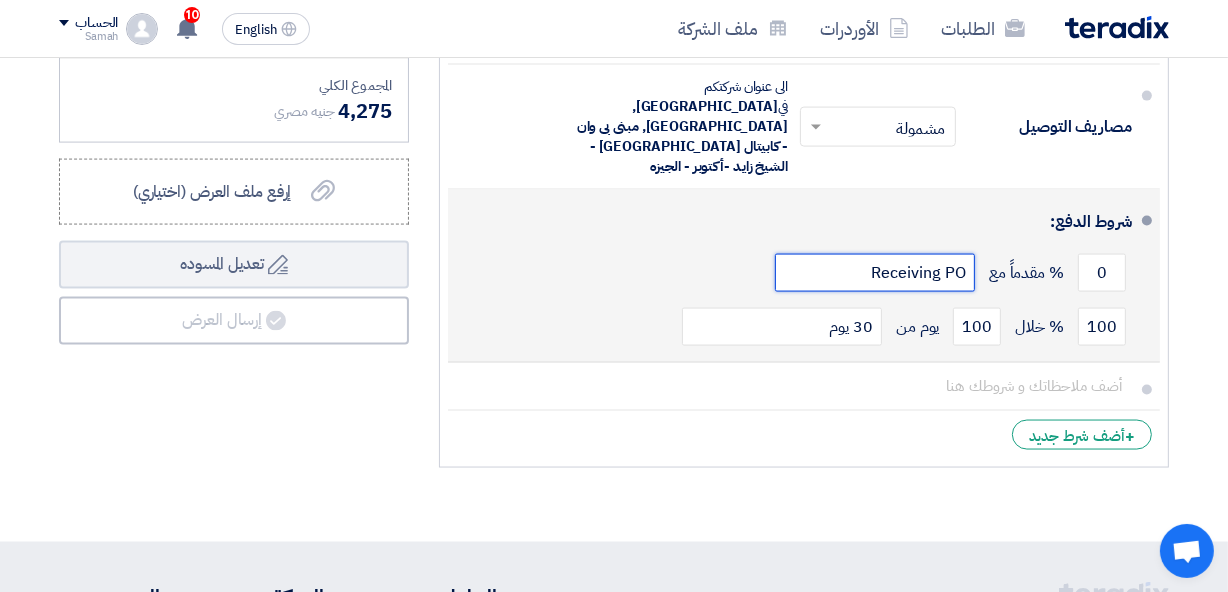 drag, startPoint x: 970, startPoint y: 236, endPoint x: 869, endPoint y: 262, distance: 104.292854 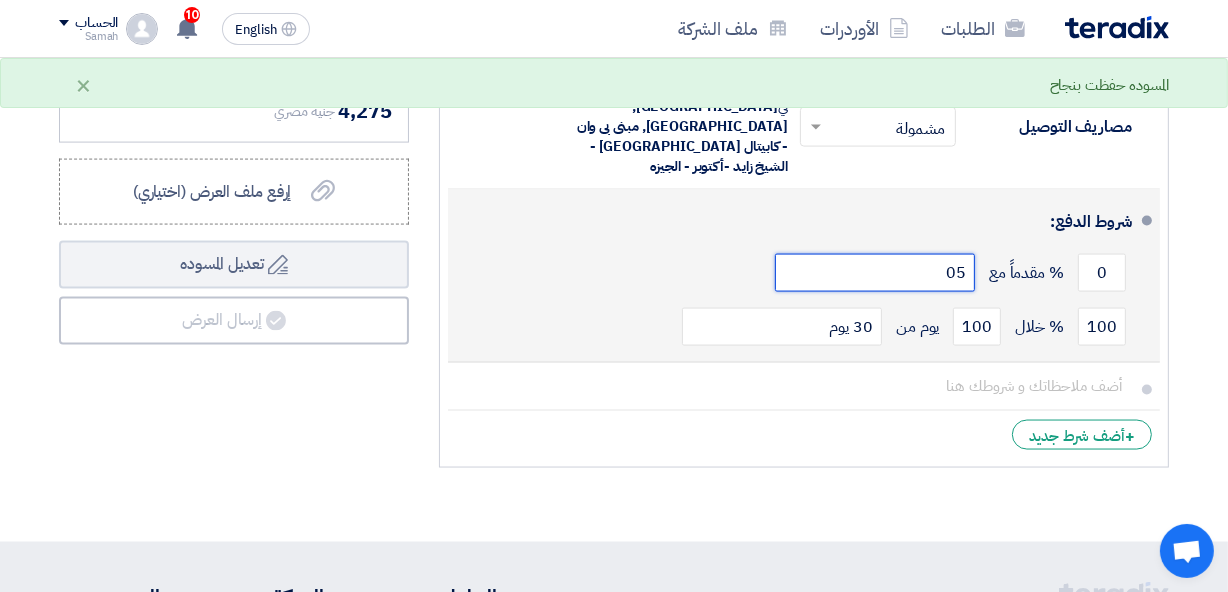 type on "0" 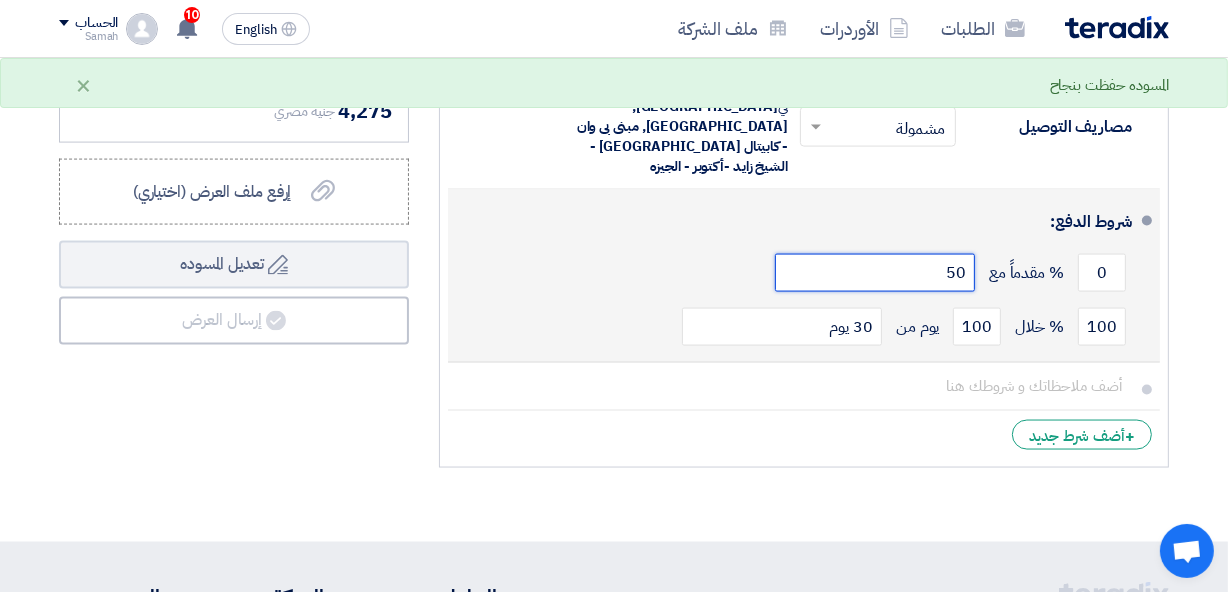 type on "5" 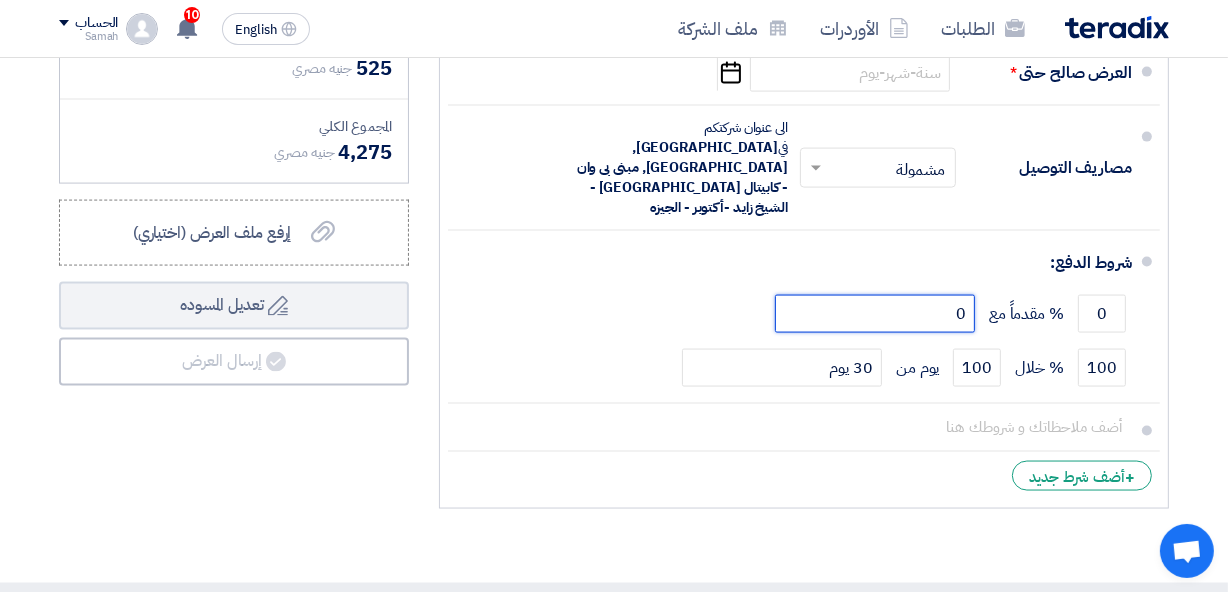 scroll, scrollTop: 2650, scrollLeft: 0, axis: vertical 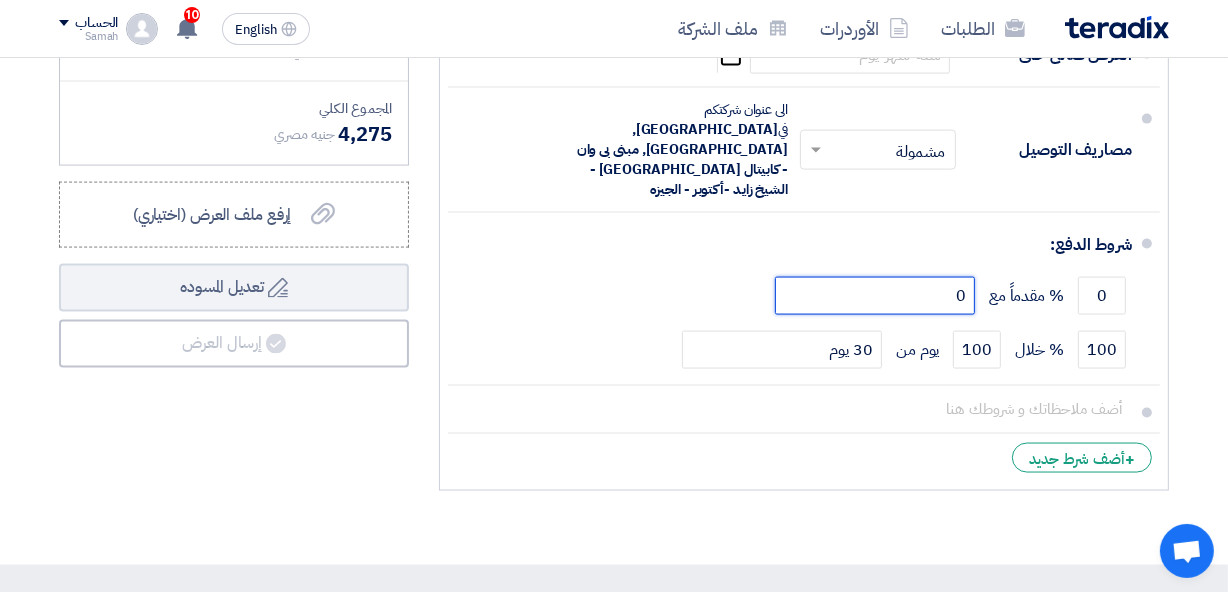 type on "0" 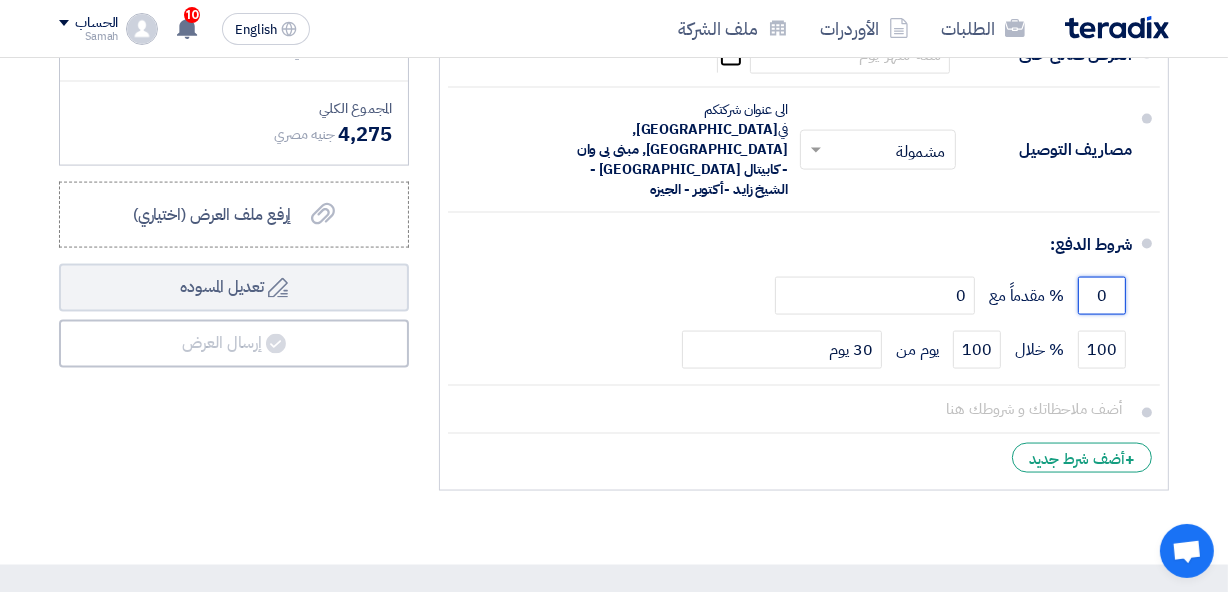 drag, startPoint x: 1107, startPoint y: 270, endPoint x: 1178, endPoint y: 263, distance: 71.34424 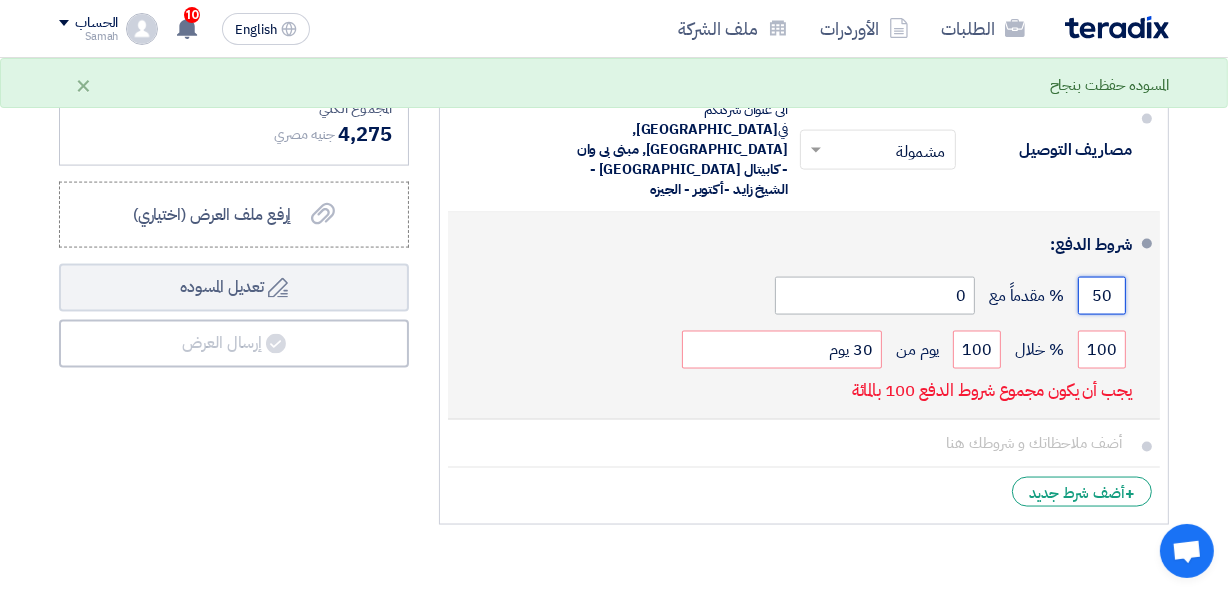 type on "50" 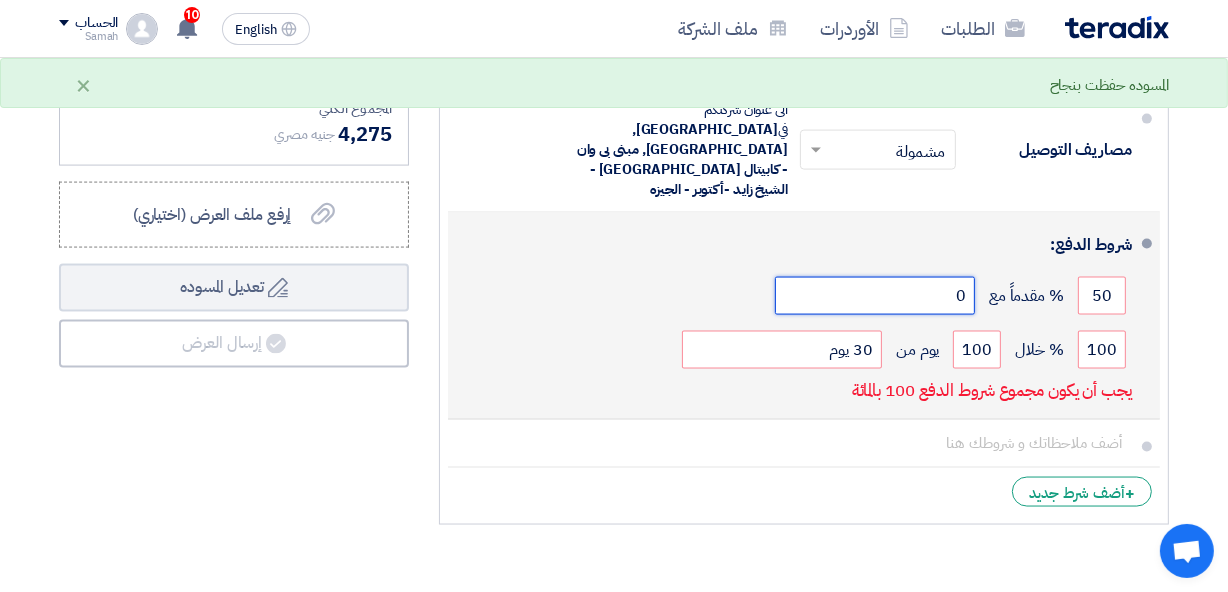 drag, startPoint x: 940, startPoint y: 268, endPoint x: 977, endPoint y: 271, distance: 37.12142 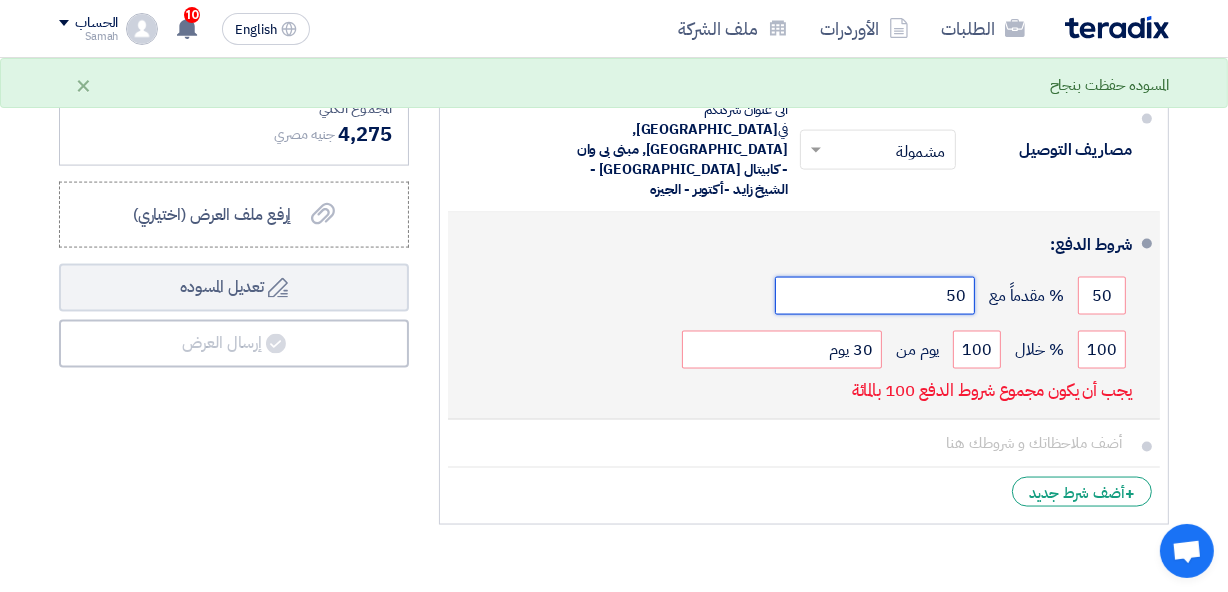 drag, startPoint x: 934, startPoint y: 270, endPoint x: 969, endPoint y: 271, distance: 35.014282 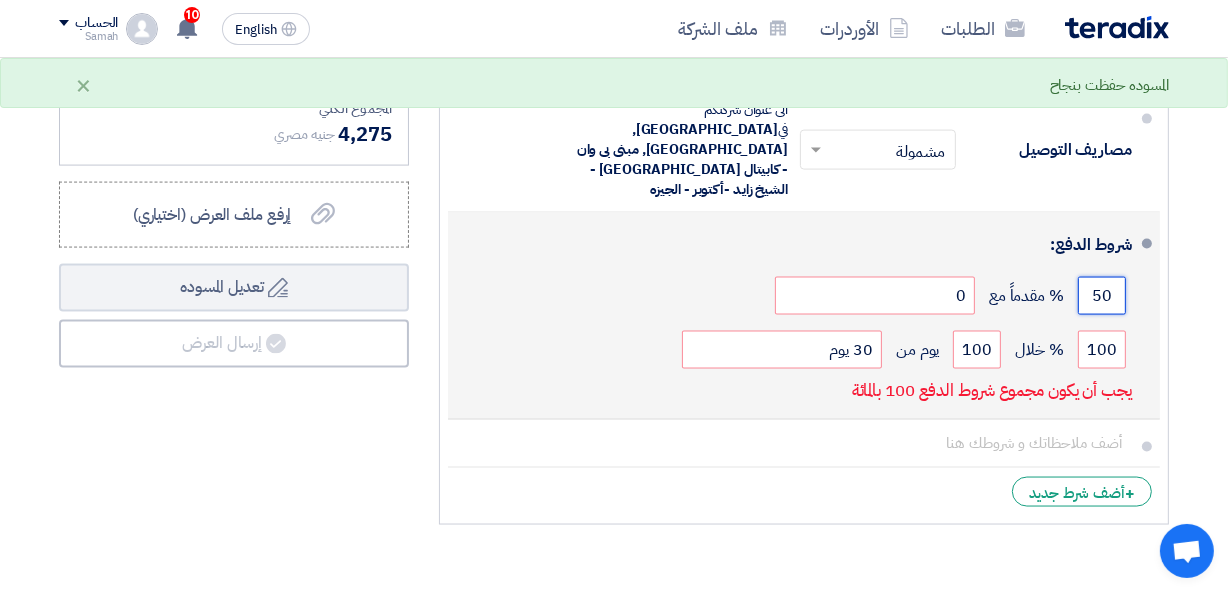 drag, startPoint x: 1090, startPoint y: 269, endPoint x: 1160, endPoint y: 262, distance: 70.34913 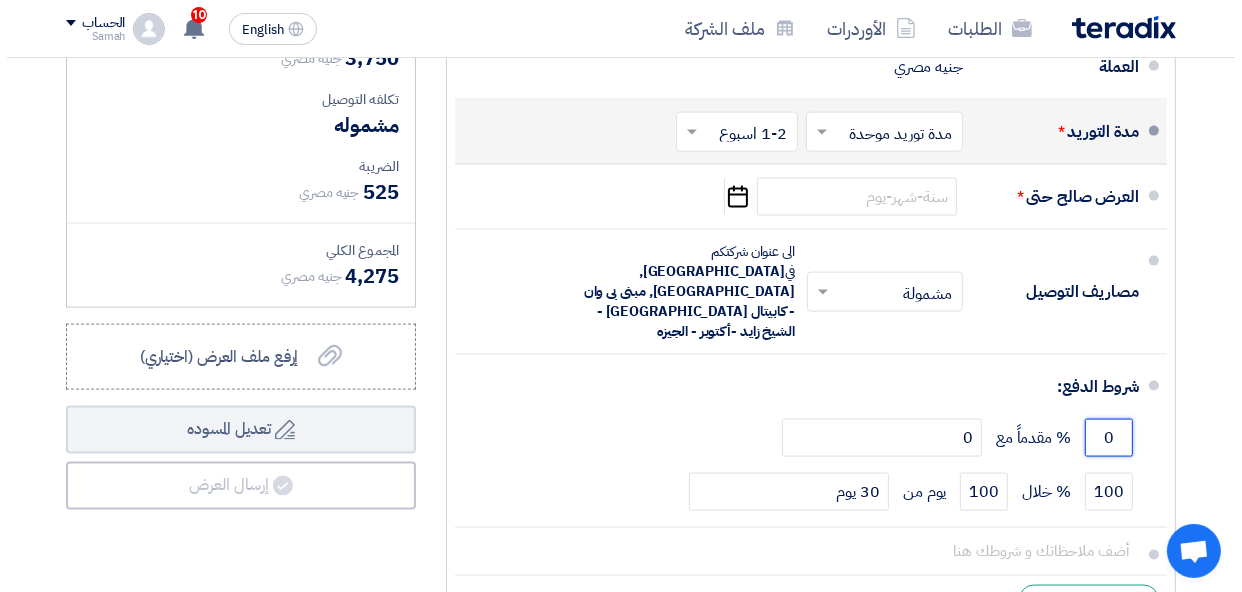 scroll, scrollTop: 2501, scrollLeft: 0, axis: vertical 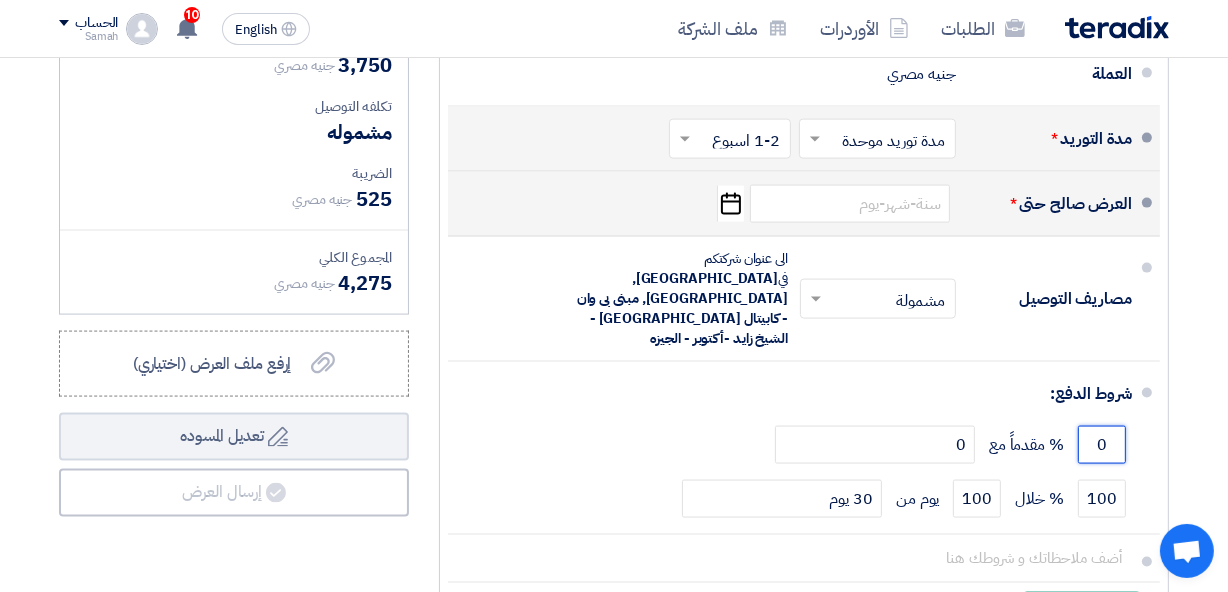 type on "0" 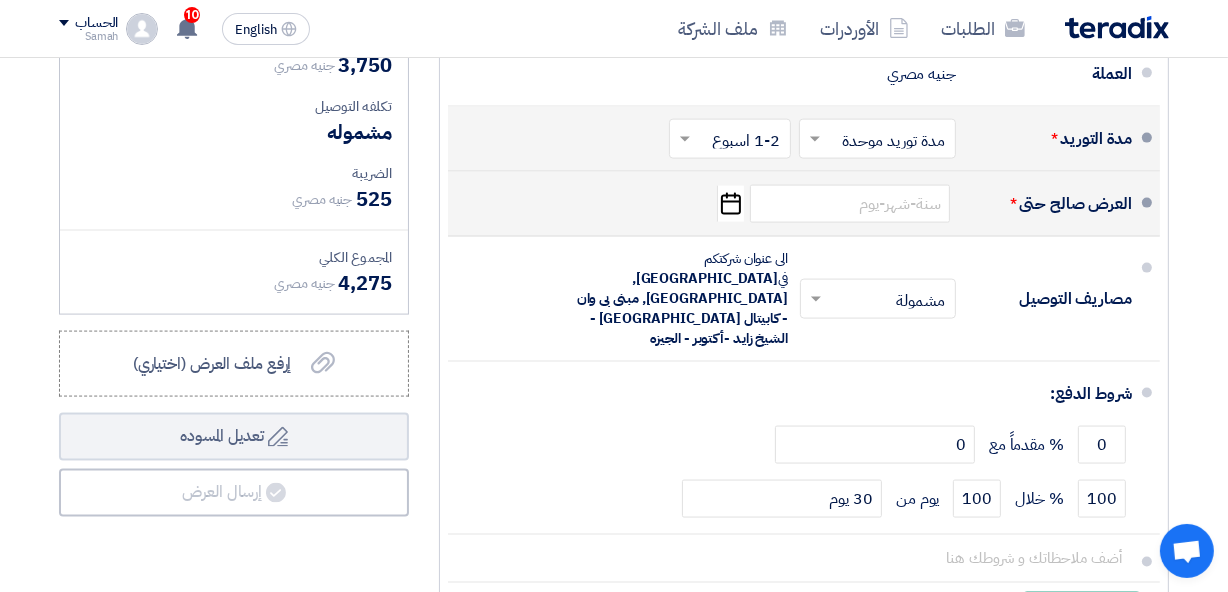 click 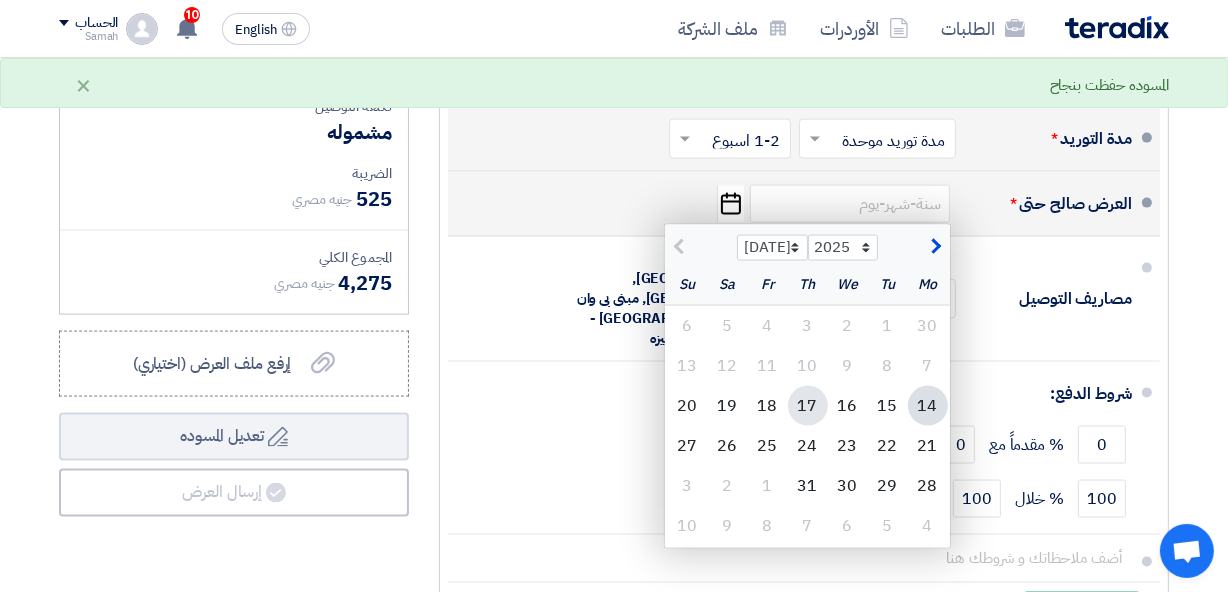 click on "17" 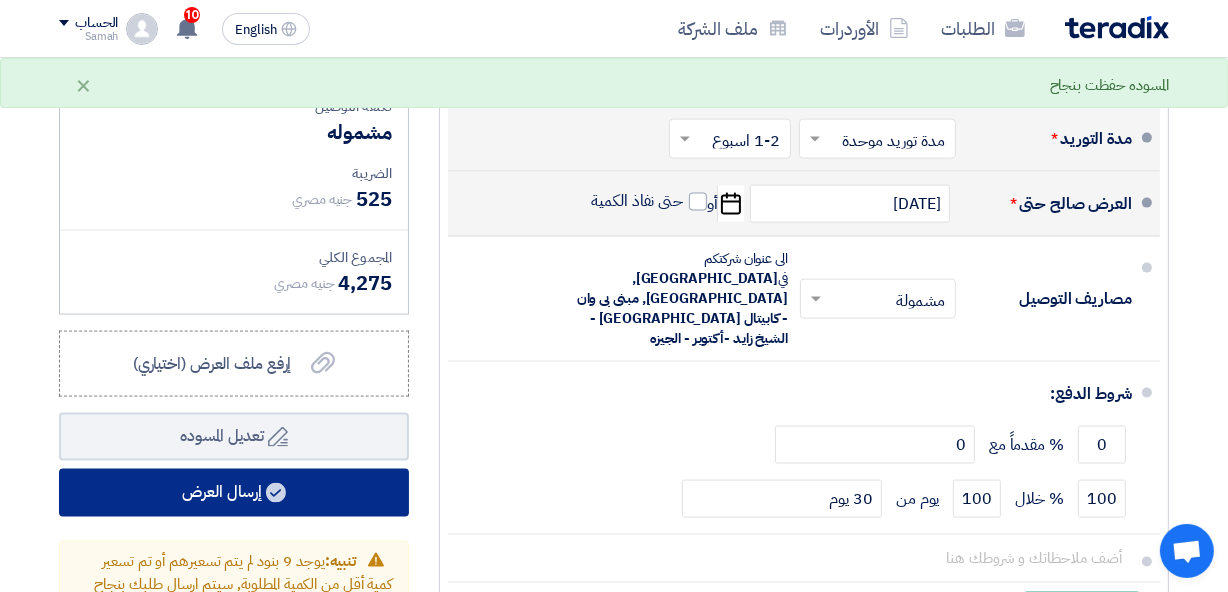 click on "إرسال العرض" 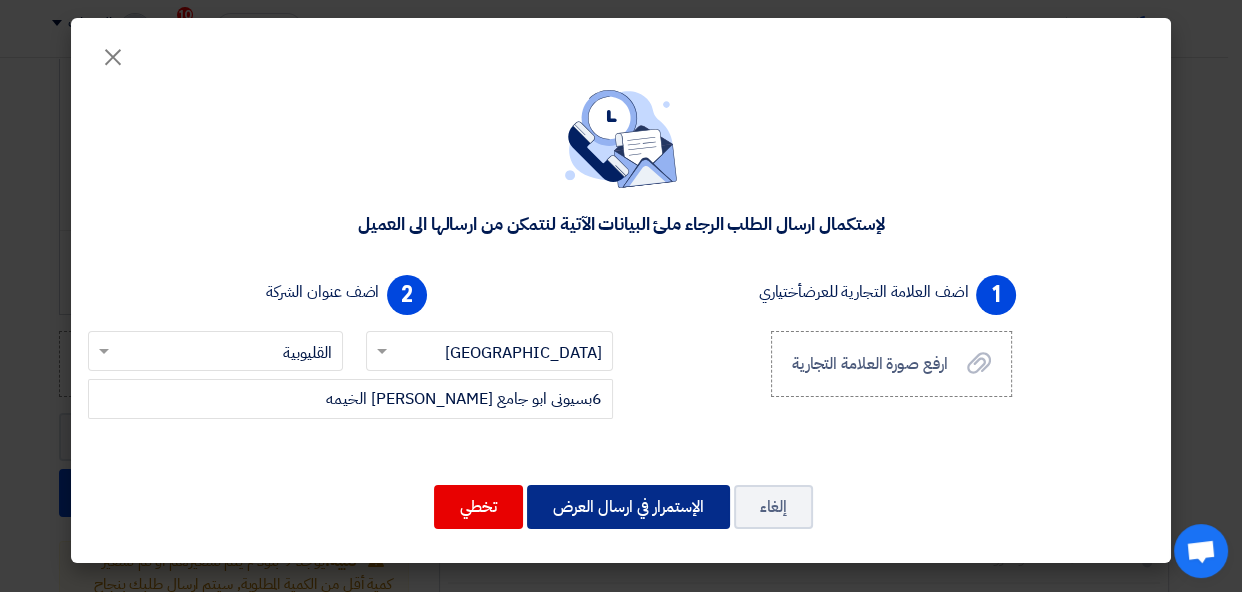 click on "الإستمرار في ارسال العرض" 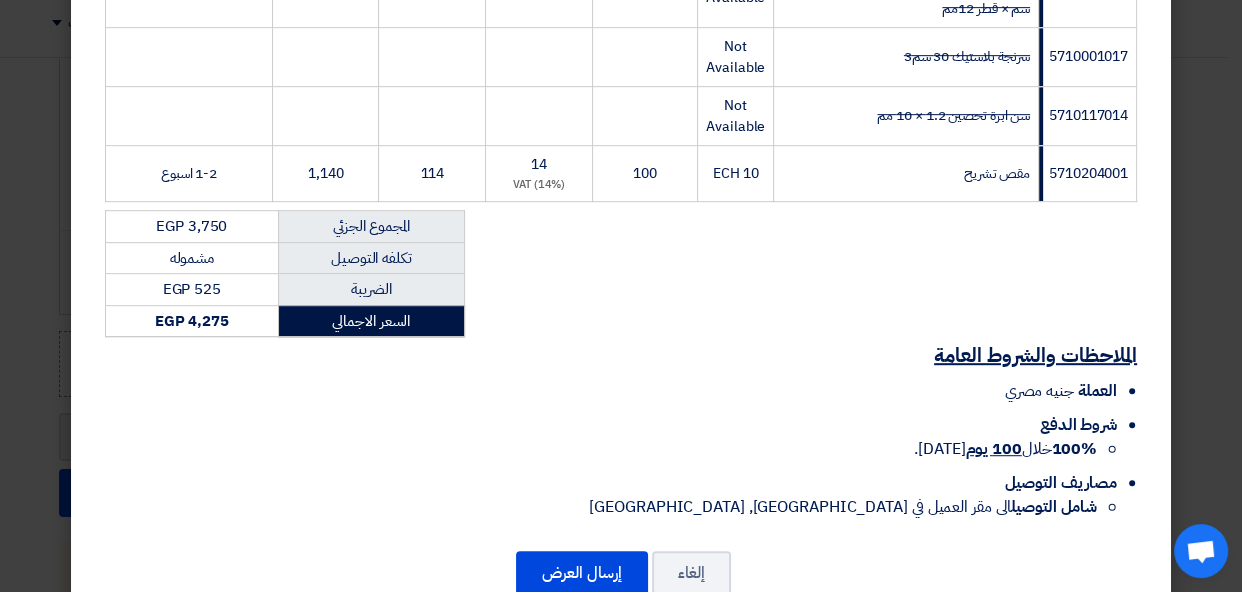 scroll, scrollTop: 1008, scrollLeft: 0, axis: vertical 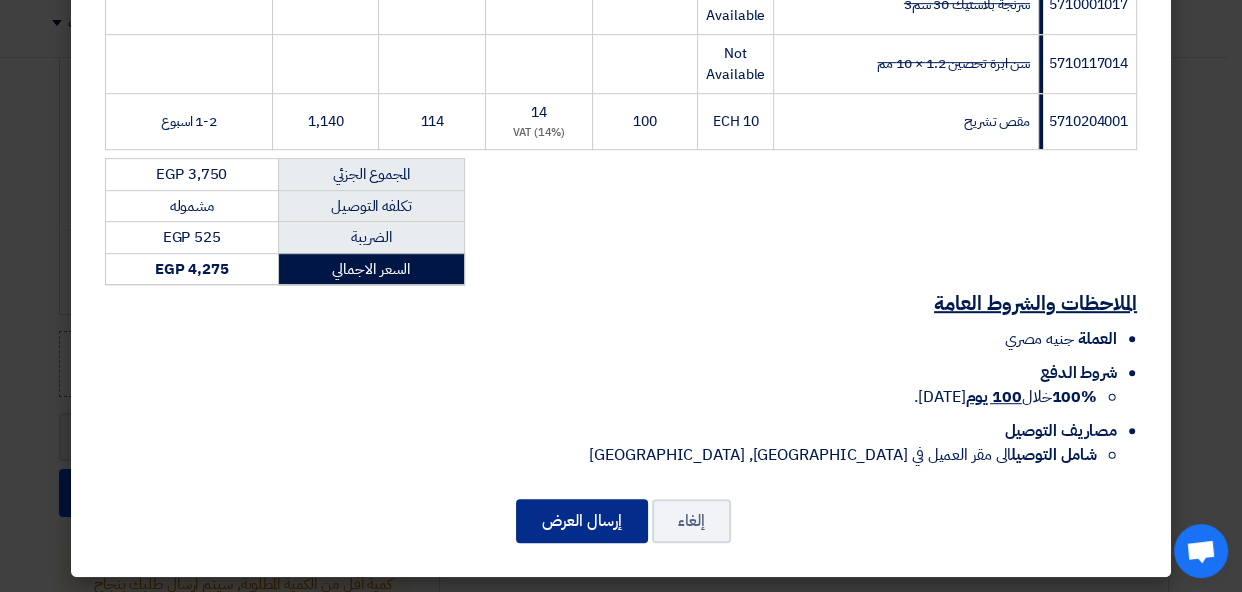 click on "إرسال العرض" 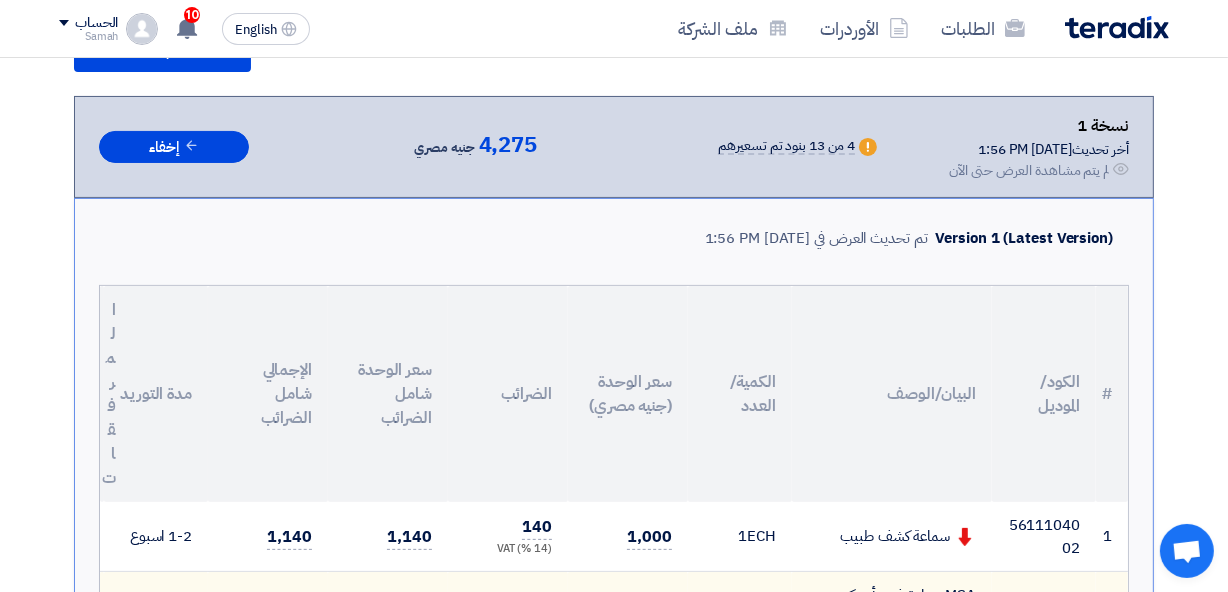 scroll, scrollTop: 2509, scrollLeft: 0, axis: vertical 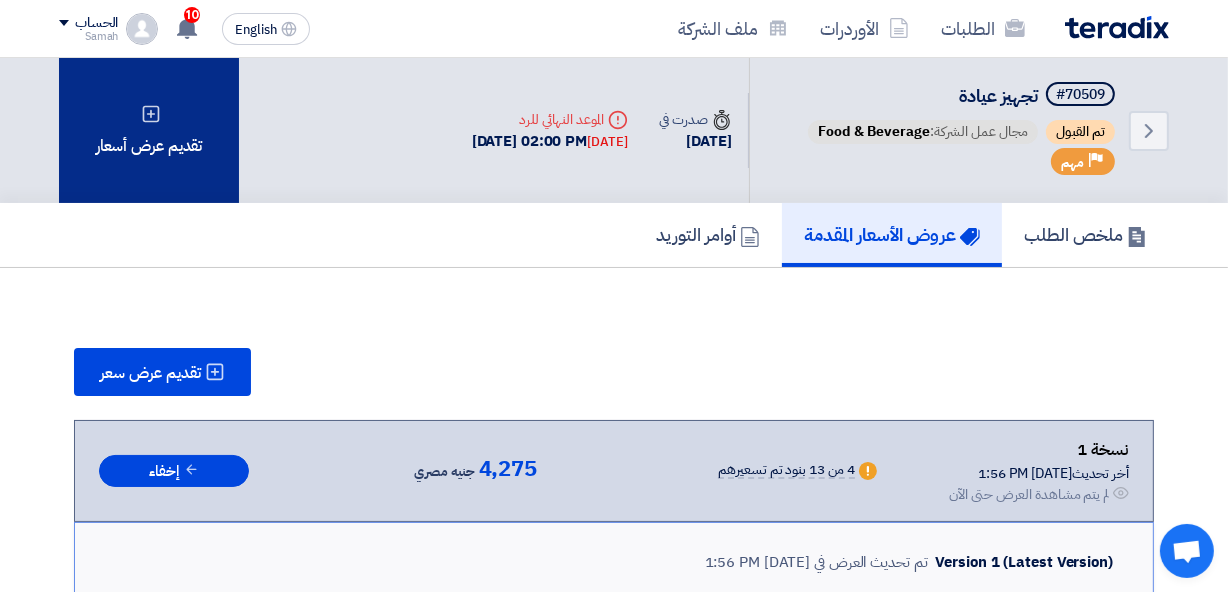 click 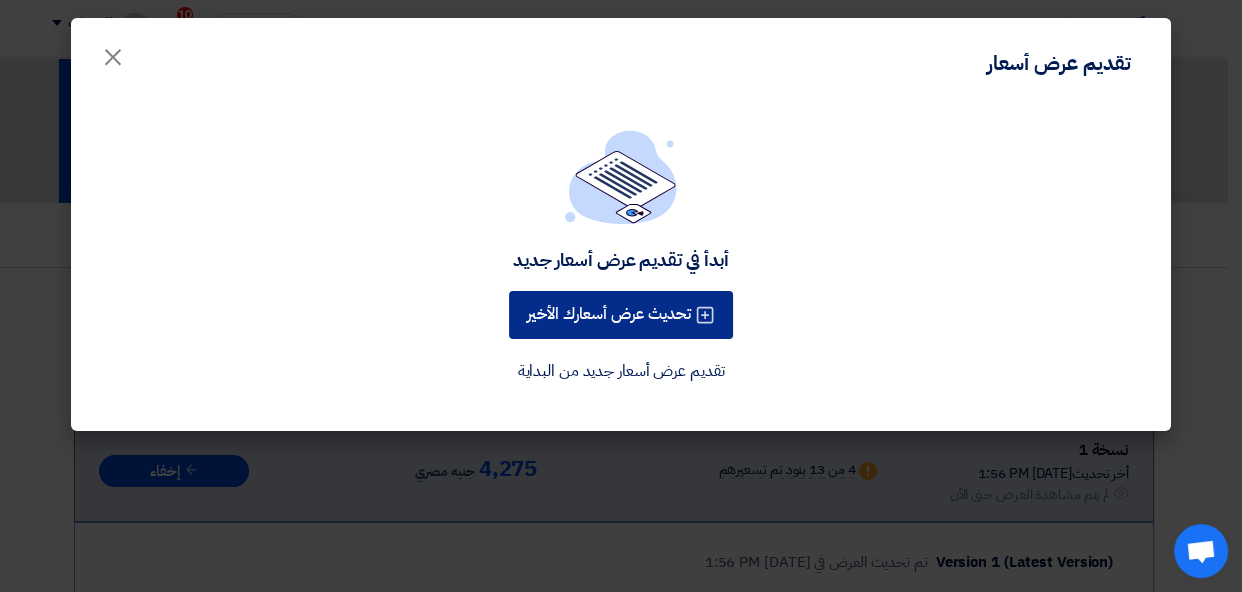 click on "تحديث عرض أسعارك الأخير" 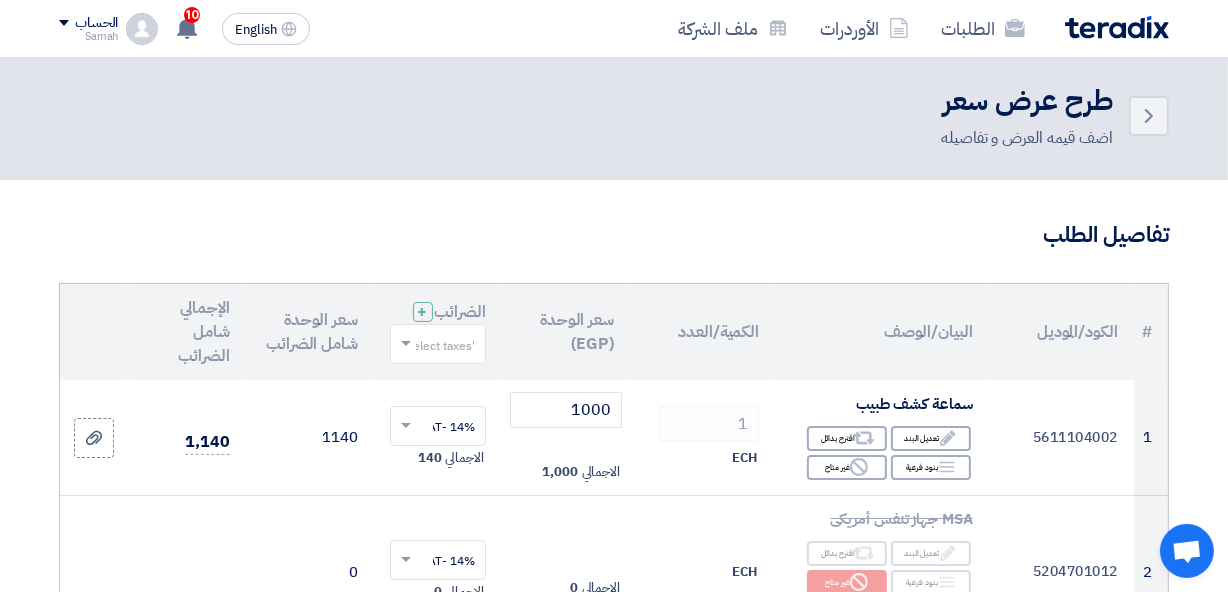 scroll, scrollTop: 0, scrollLeft: 0, axis: both 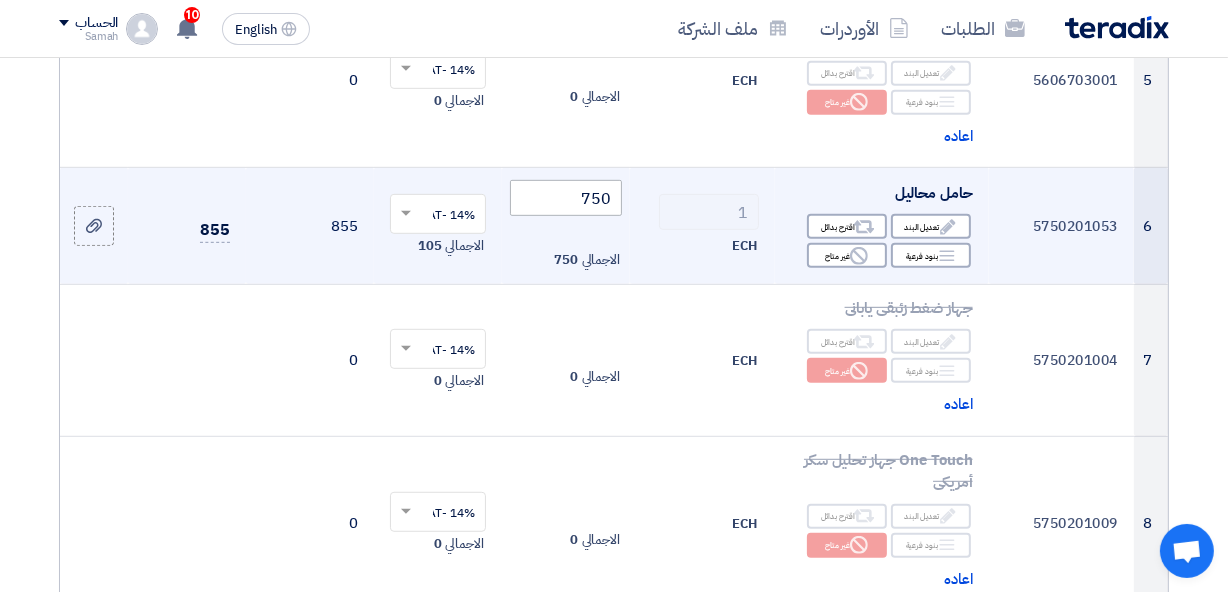 drag, startPoint x: 641, startPoint y: 214, endPoint x: 587, endPoint y: 219, distance: 54.230988 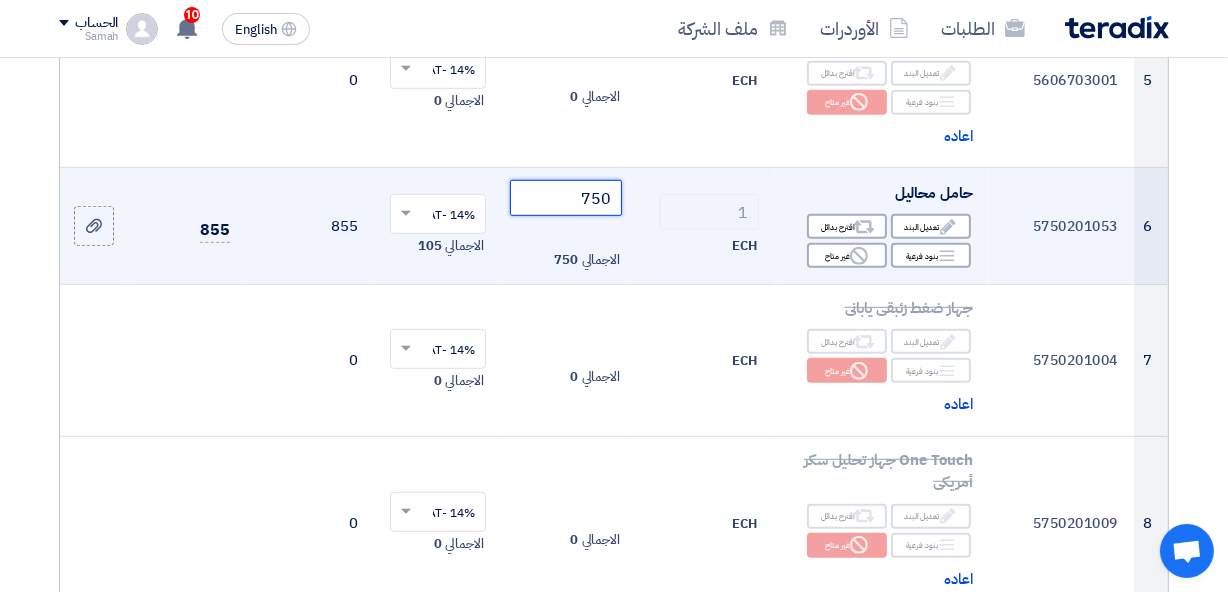 drag, startPoint x: 566, startPoint y: 211, endPoint x: 621, endPoint y: 215, distance: 55.145264 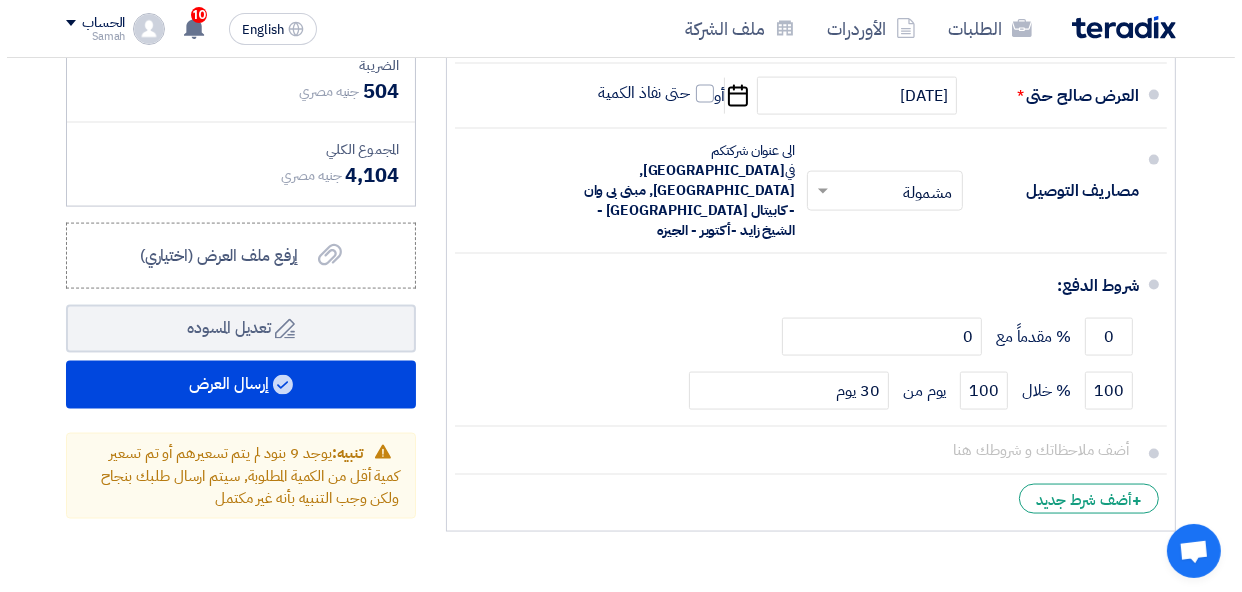 scroll, scrollTop: 2590, scrollLeft: 0, axis: vertical 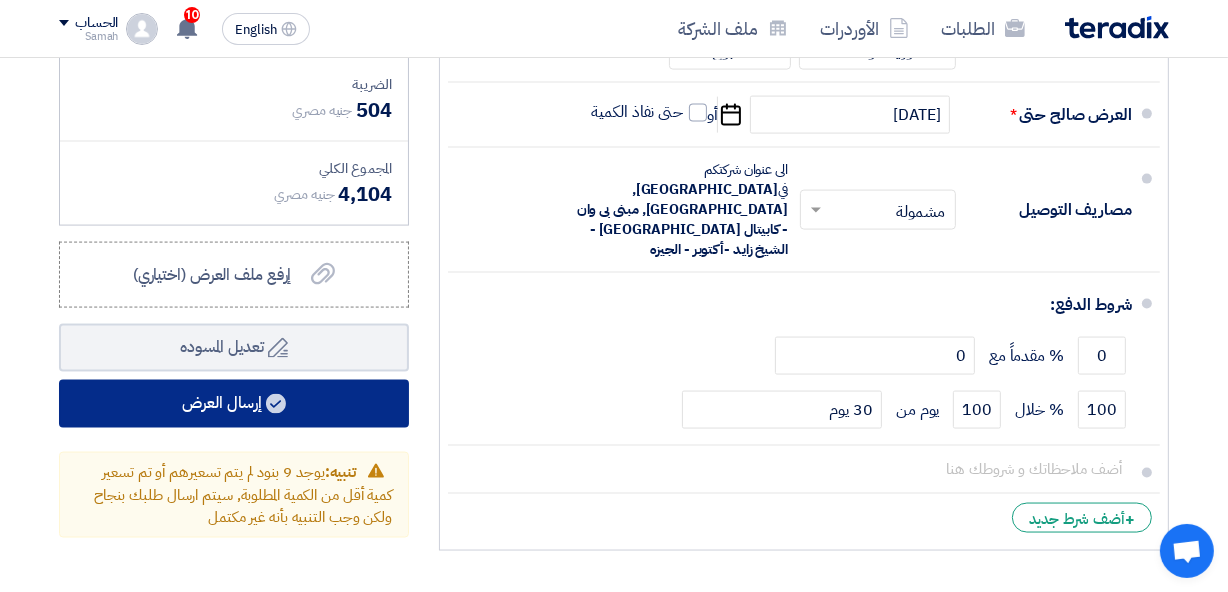 type on "600" 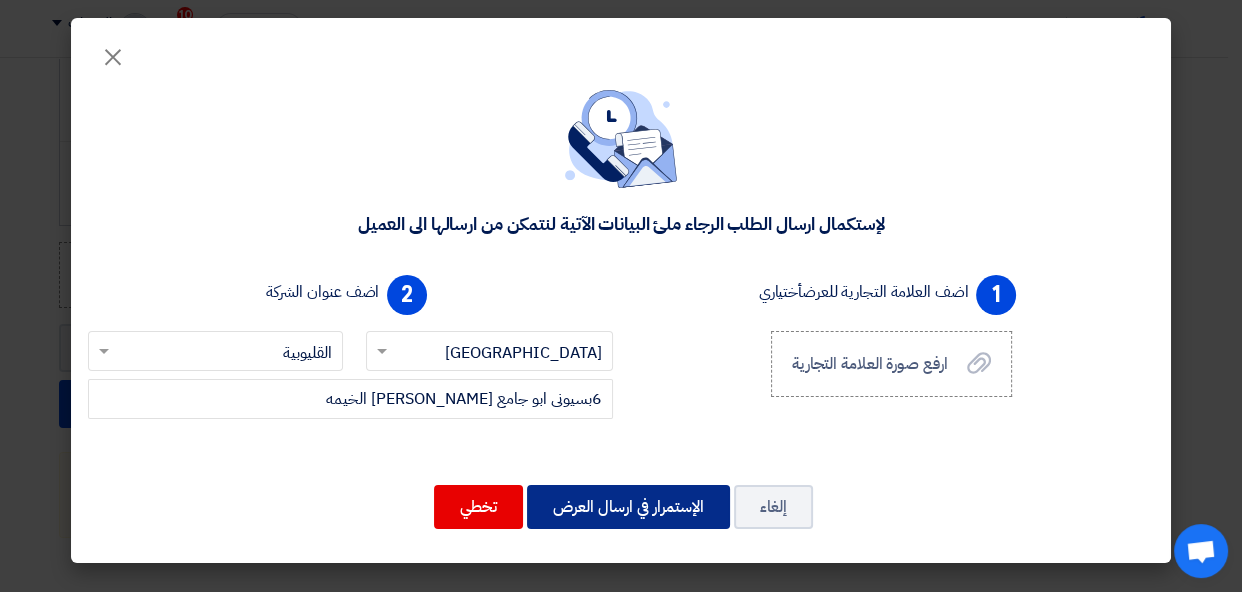 click on "الإستمرار في ارسال العرض" 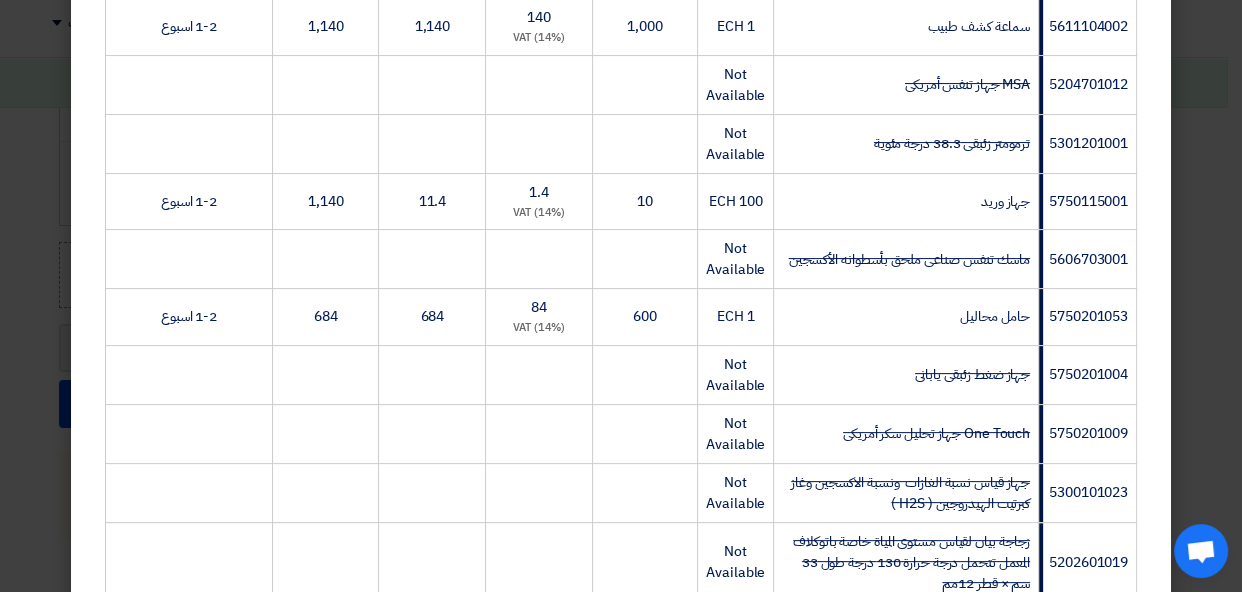 scroll, scrollTop: 800, scrollLeft: 0, axis: vertical 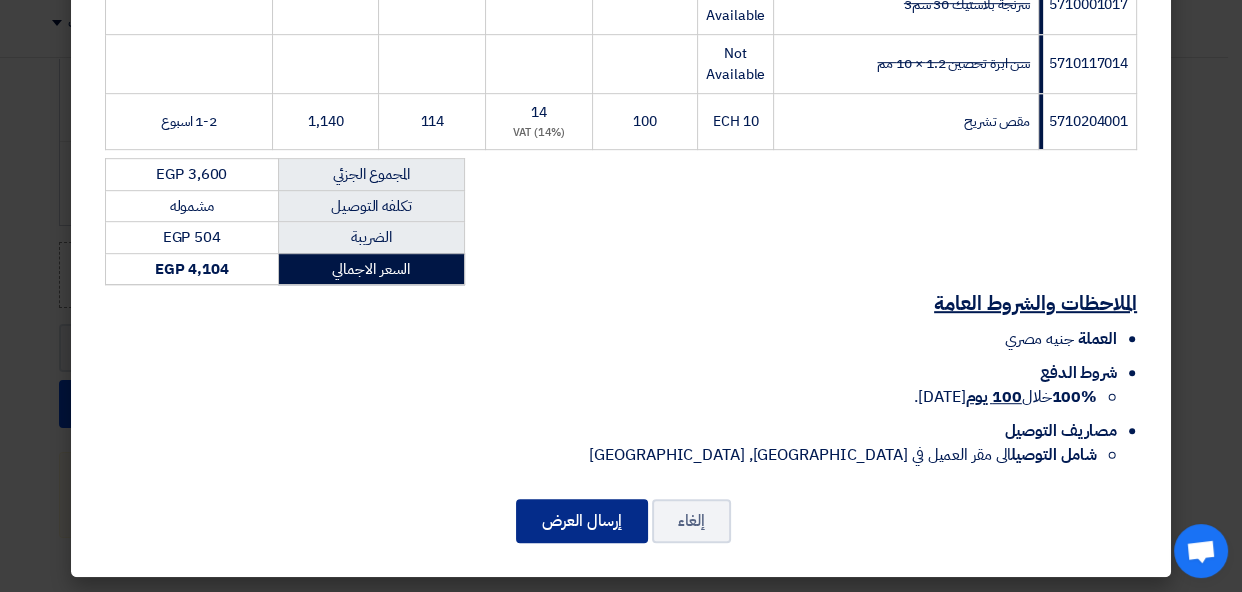 click on "إرسال العرض" 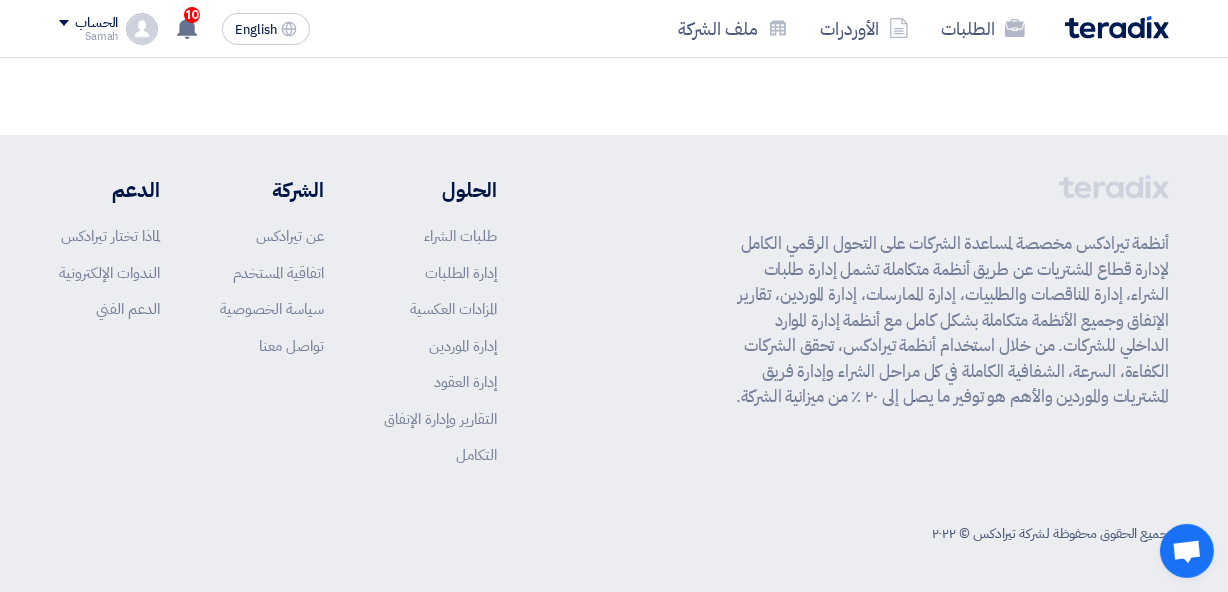 scroll, scrollTop: 2633, scrollLeft: 0, axis: vertical 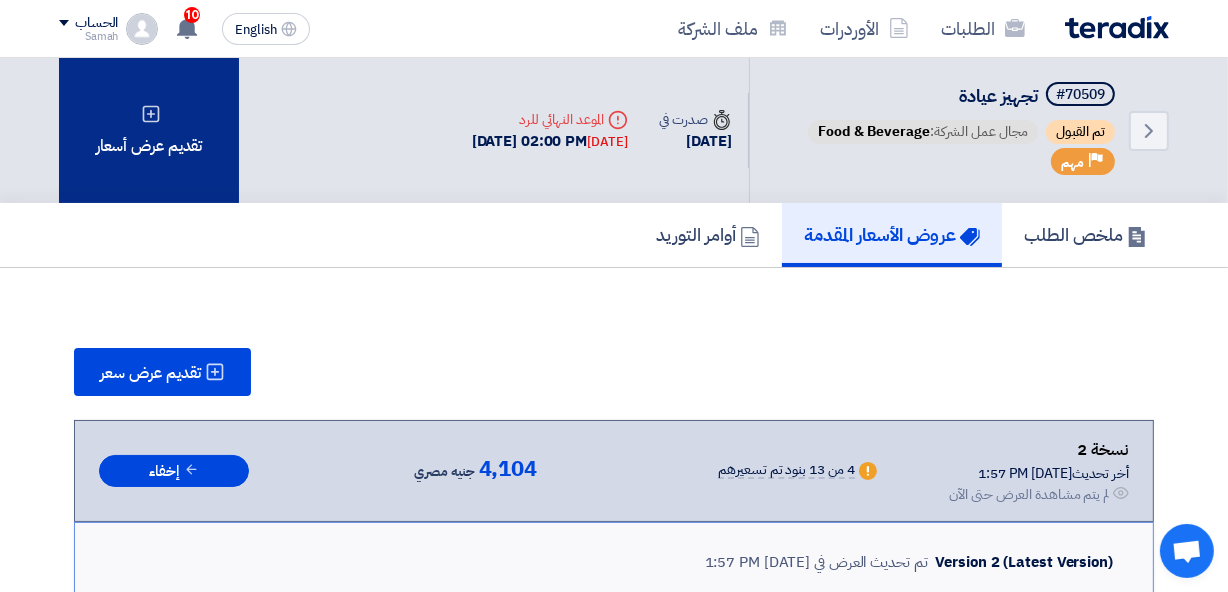 click on "تقديم عرض أسعار" 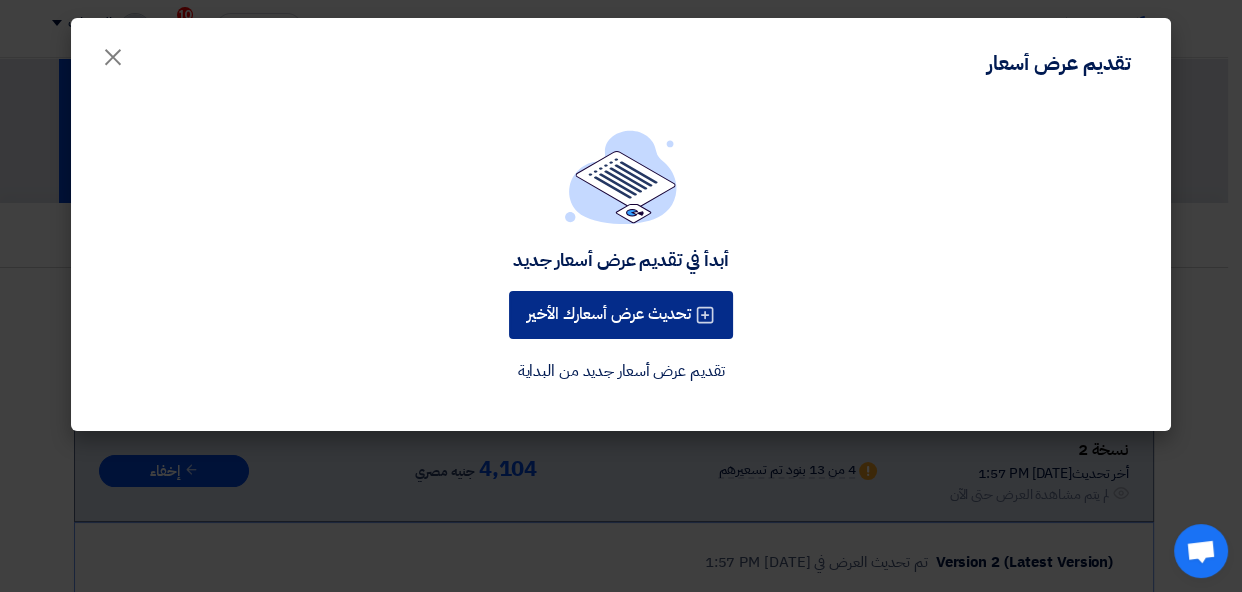 click on "تحديث عرض أسعارك الأخير" 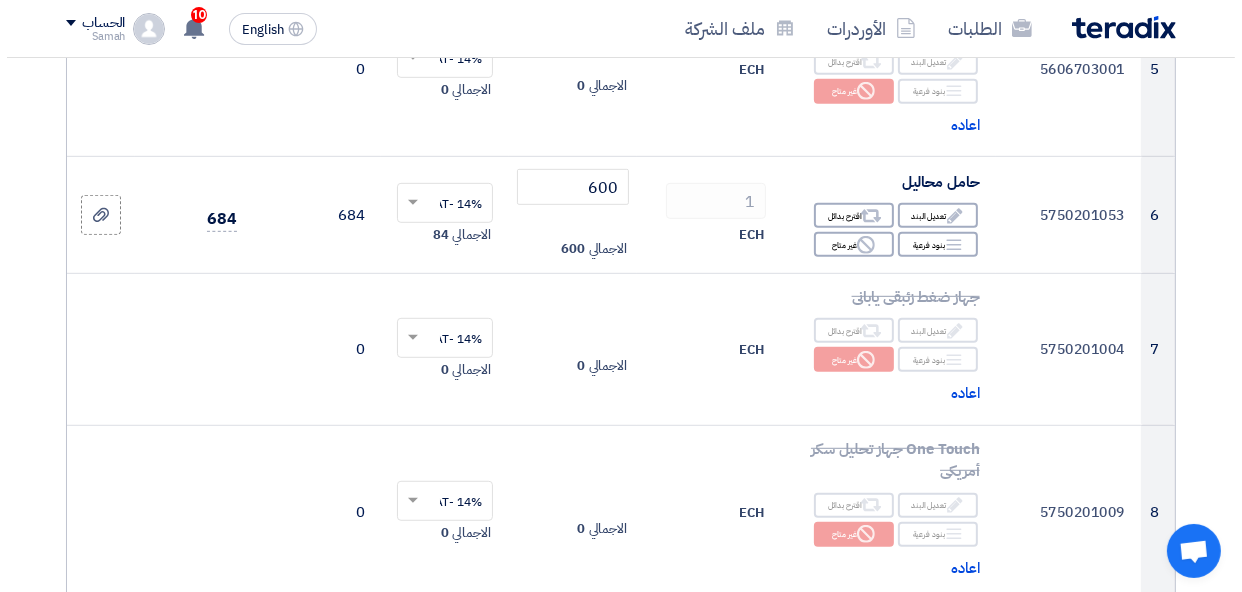scroll, scrollTop: 947, scrollLeft: 0, axis: vertical 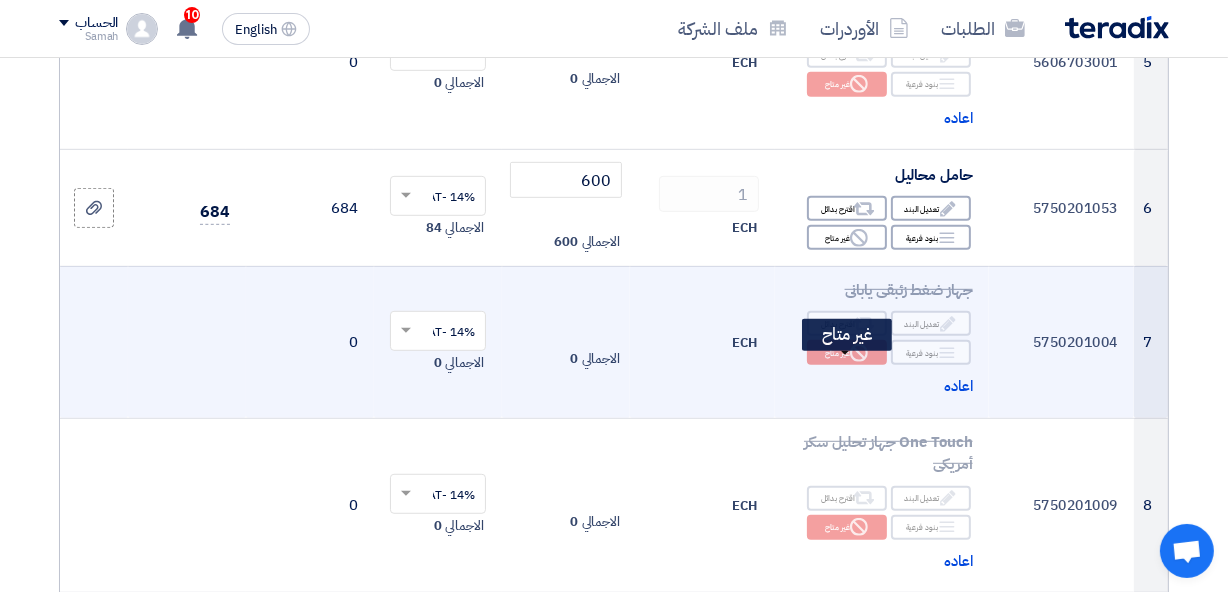 click on "Reject
غير متاح" 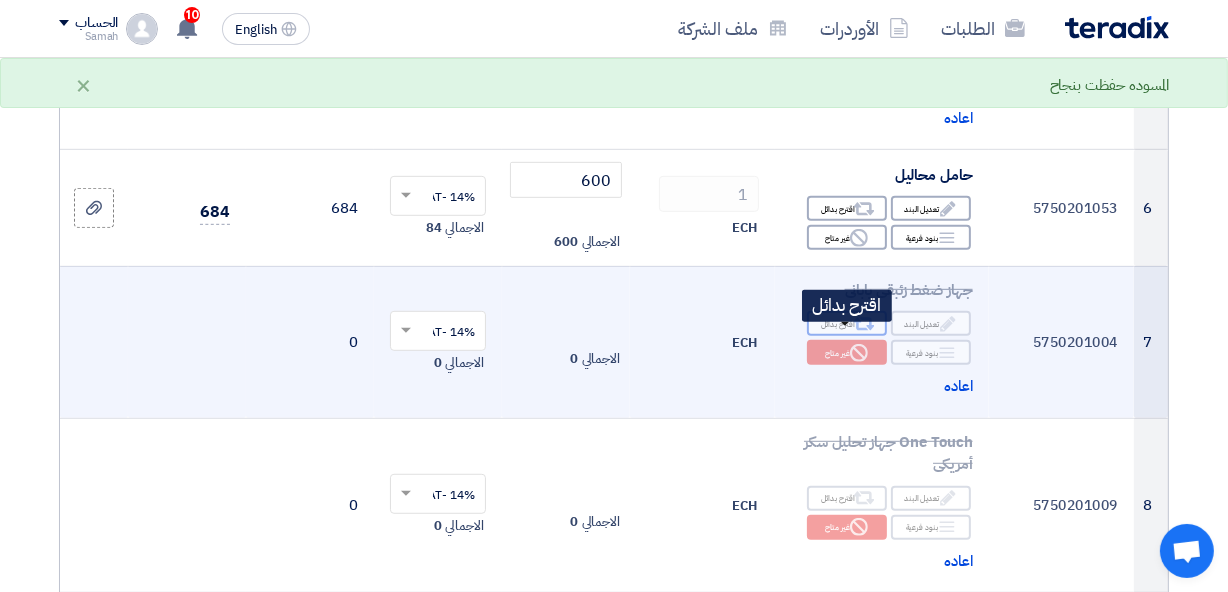 click on "Alternative" 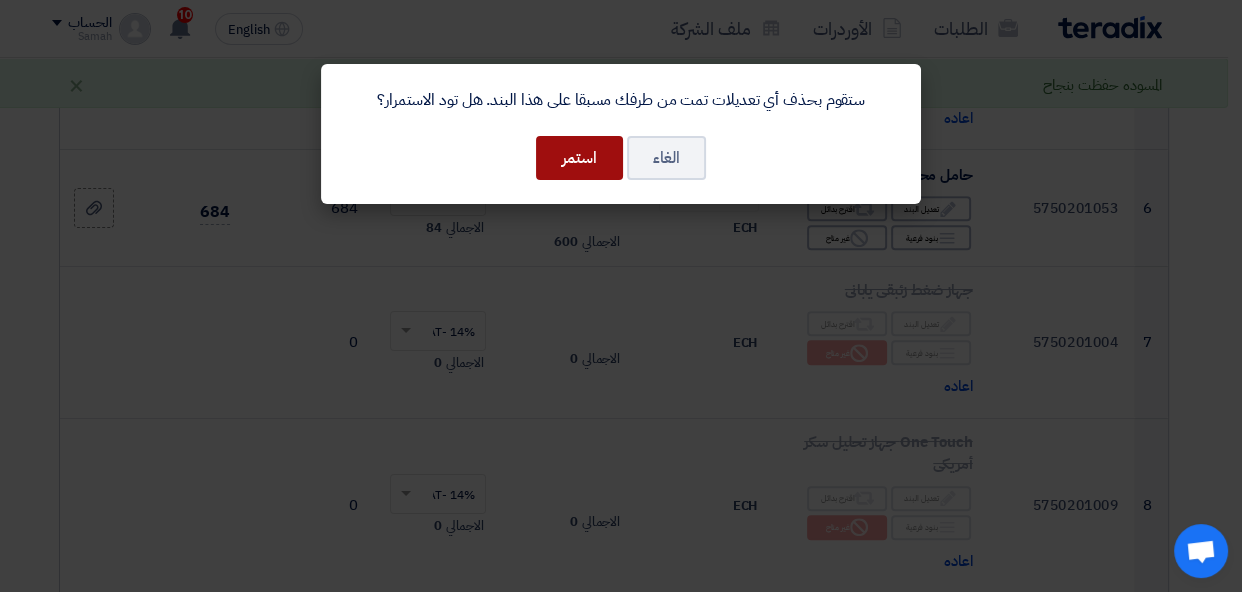 click on "استمر" 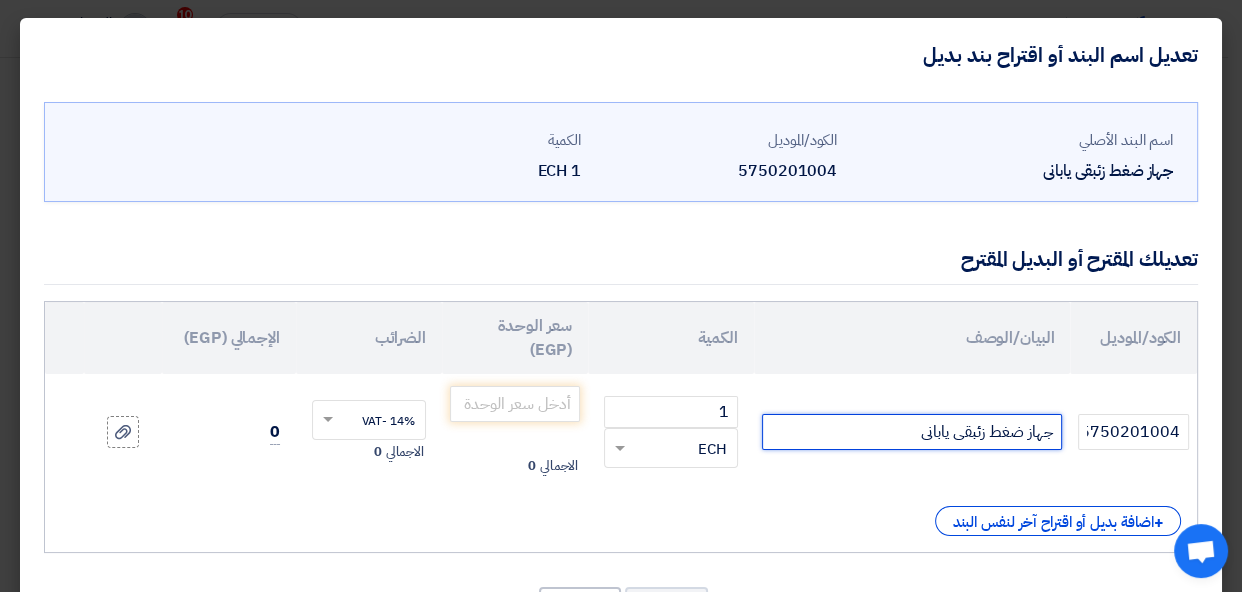 click on "جهاز ضغط زئبقى يابانى" 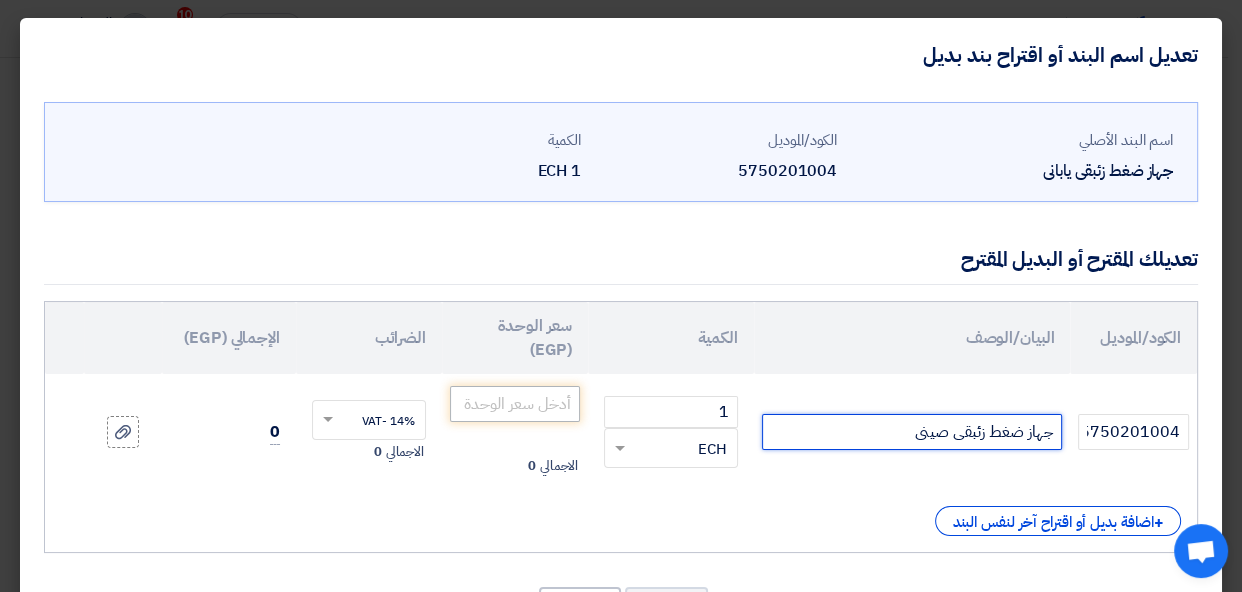 type on "جهاز ضغط زئبقى صينى" 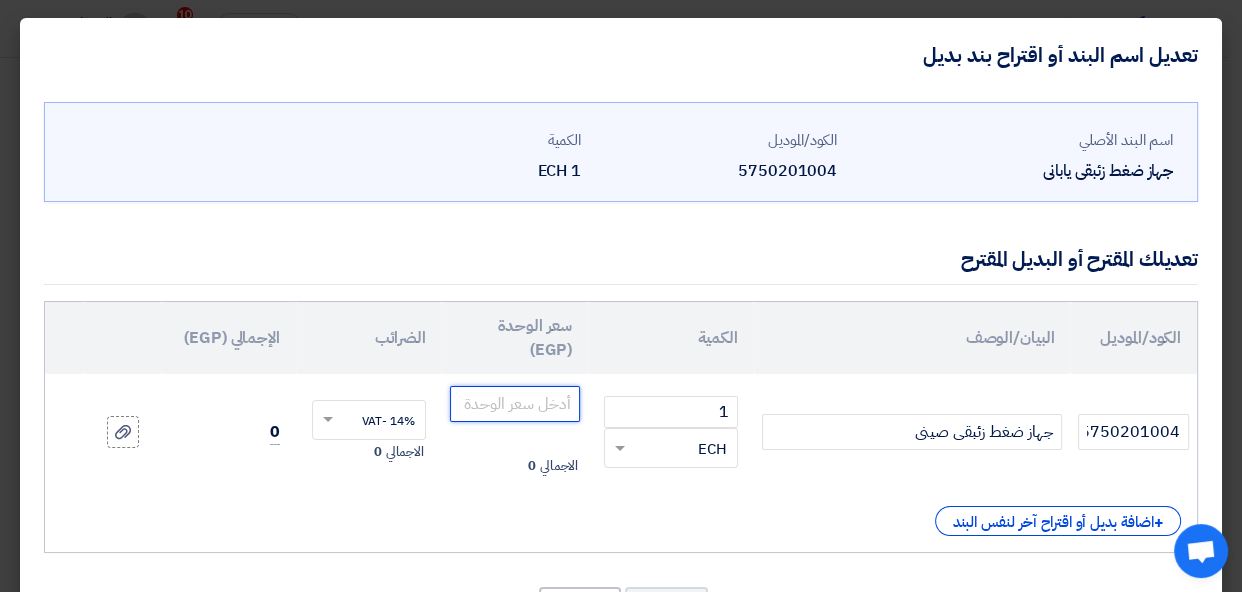 click 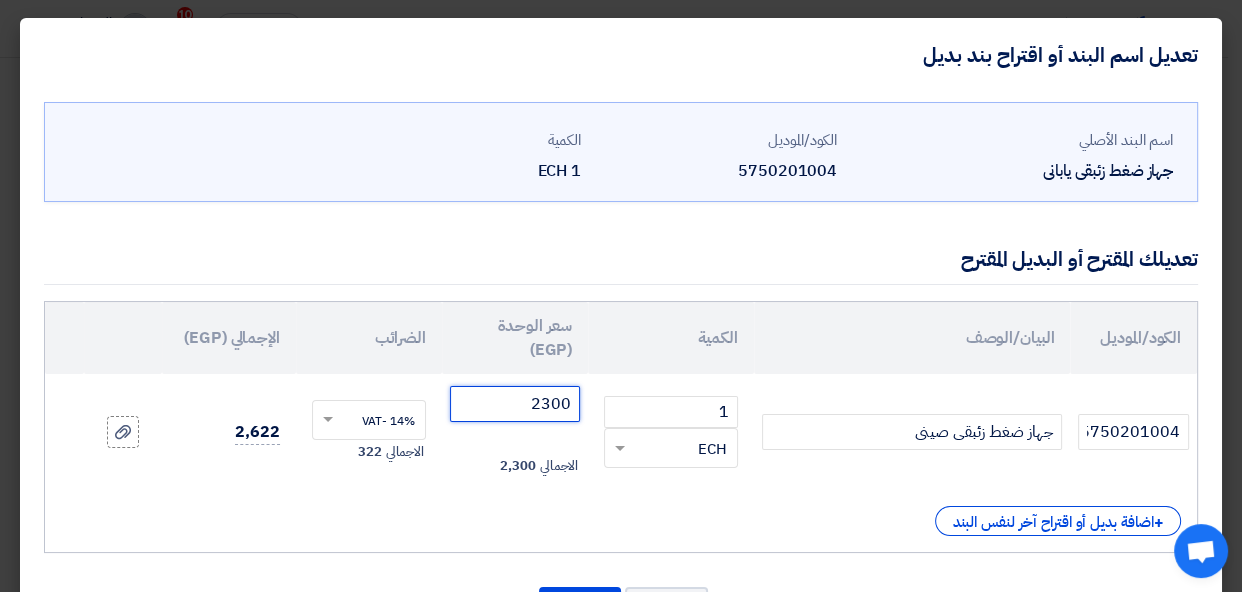 type on "2300" 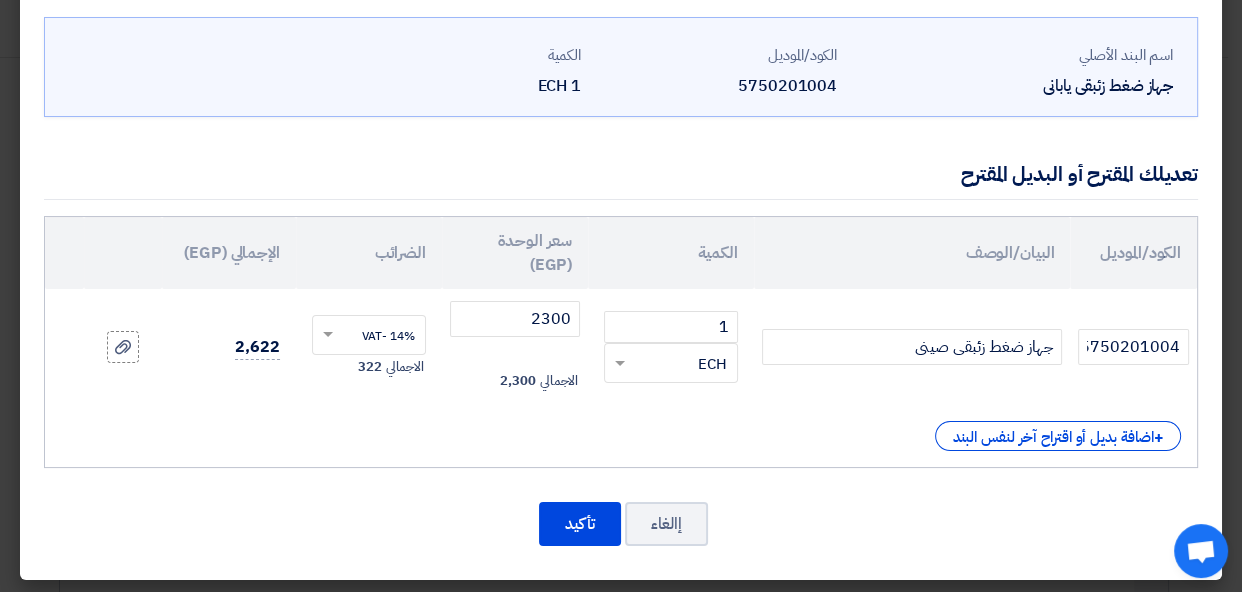 scroll, scrollTop: 89, scrollLeft: 0, axis: vertical 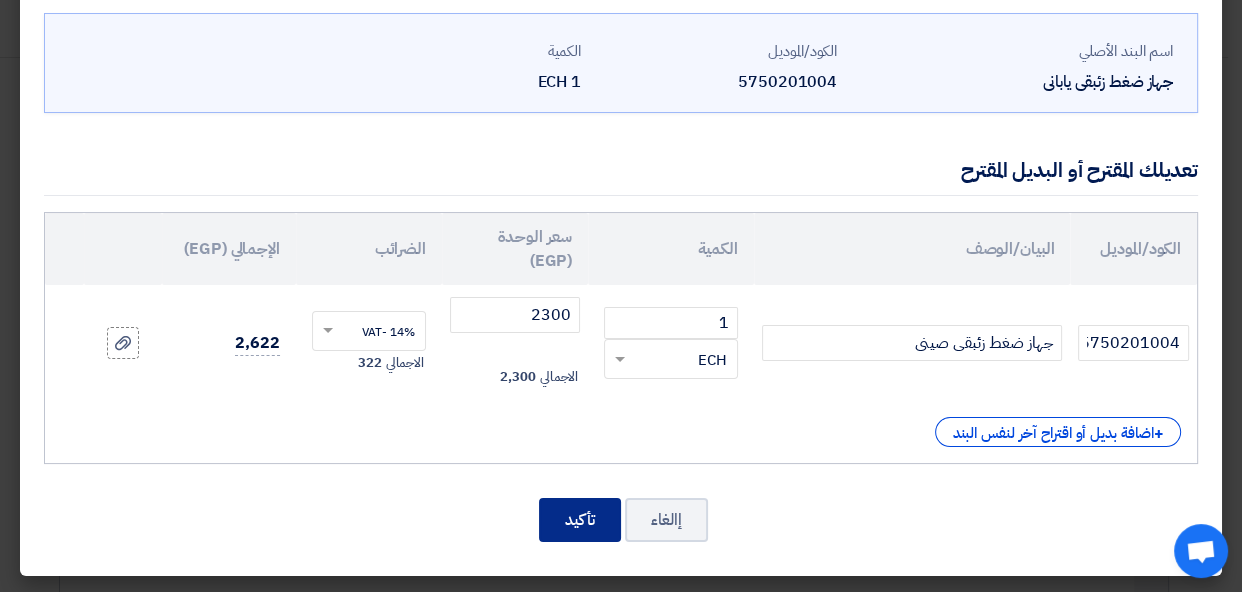 click on "تأكيد" 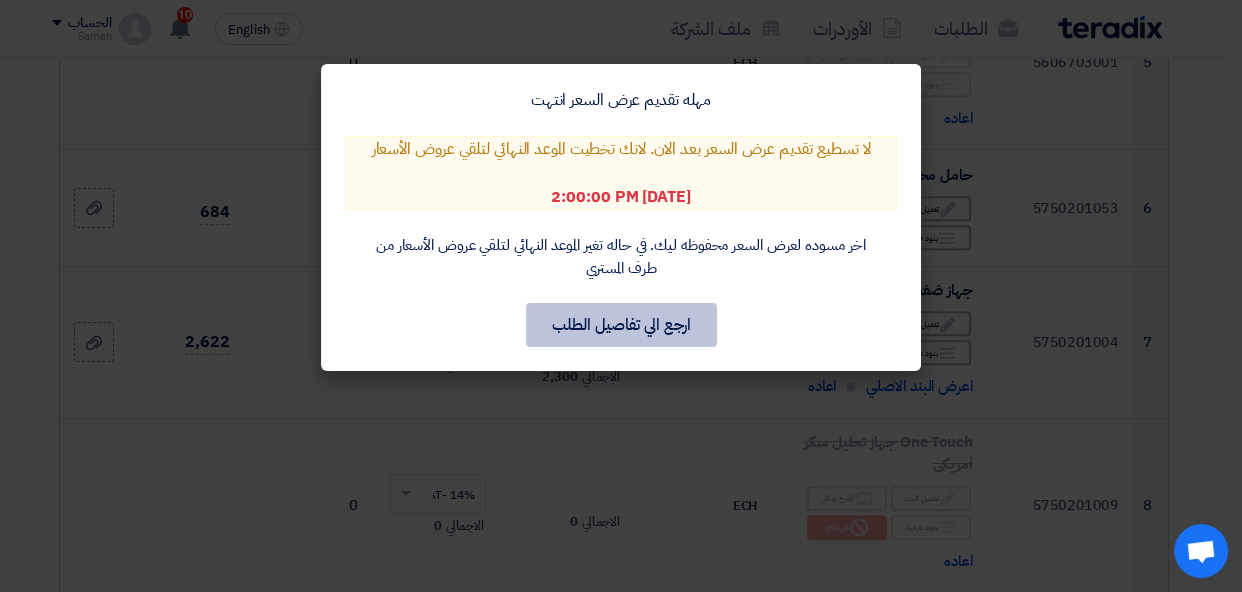 click on "ارجع الي تفاصيل الطلب" 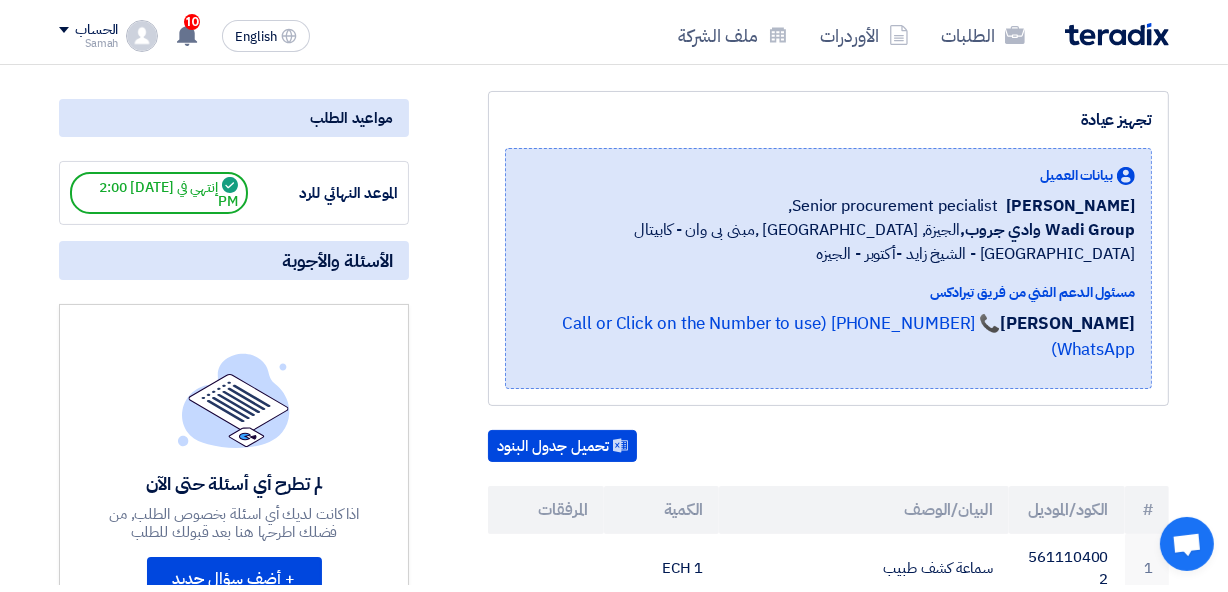 scroll, scrollTop: 1885, scrollLeft: 0, axis: vertical 